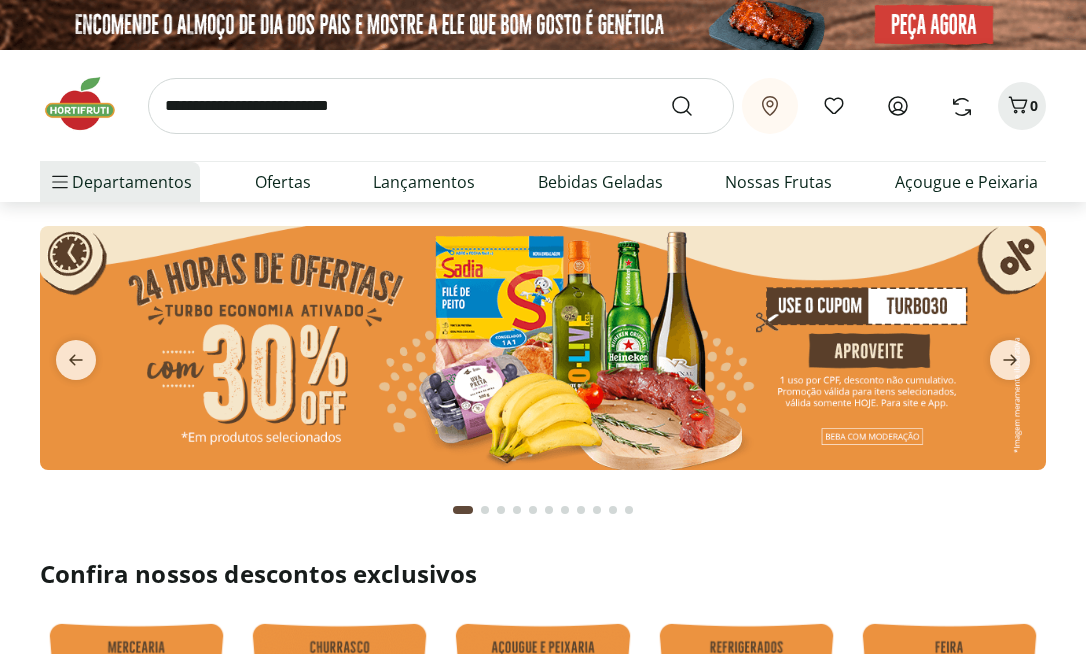 scroll, scrollTop: 0, scrollLeft: 0, axis: both 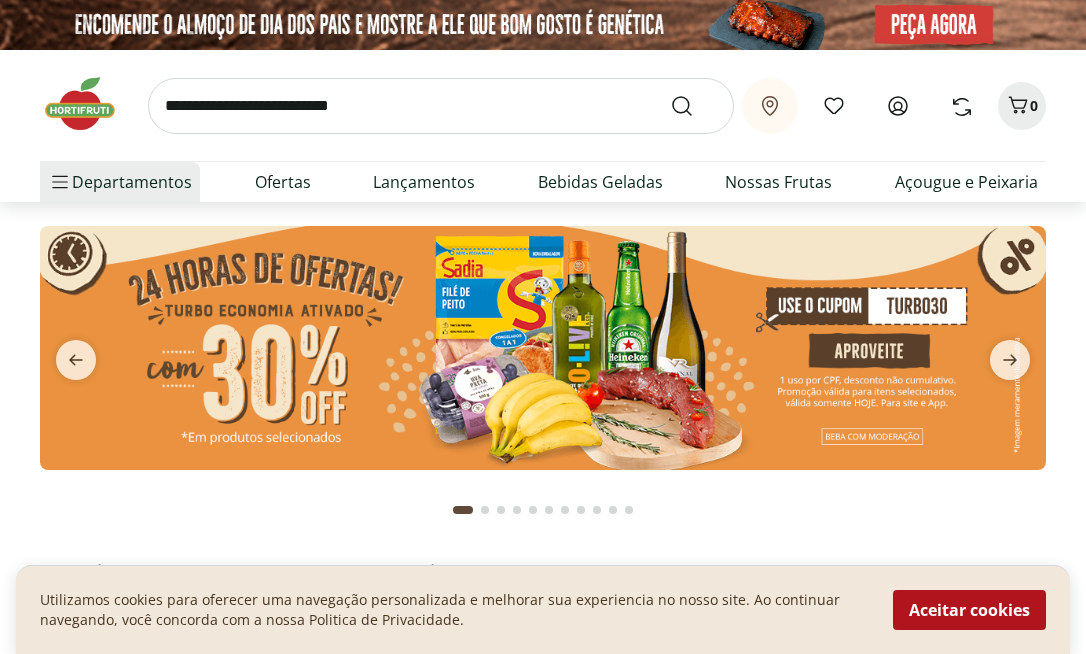 click at bounding box center (543, 348) 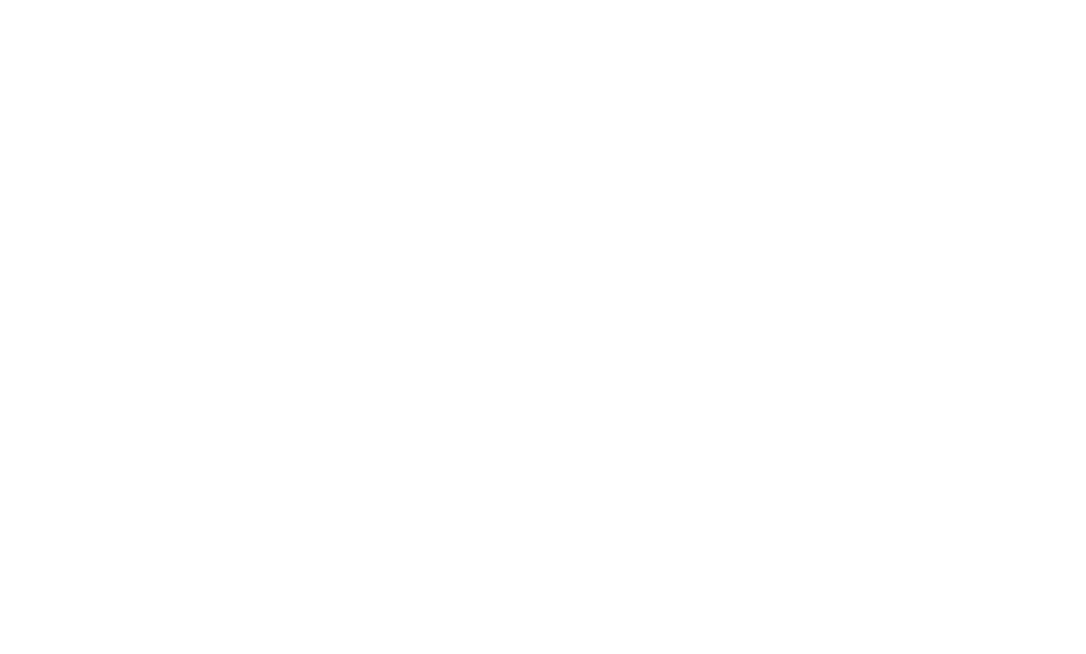 select on "**********" 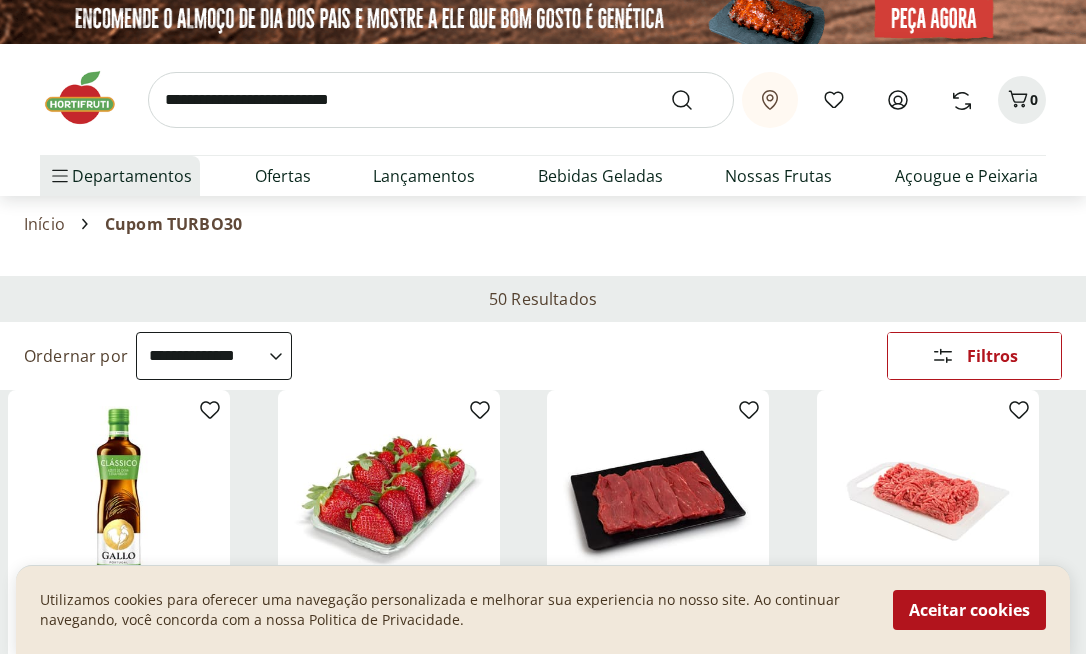 scroll, scrollTop: 374, scrollLeft: 0, axis: vertical 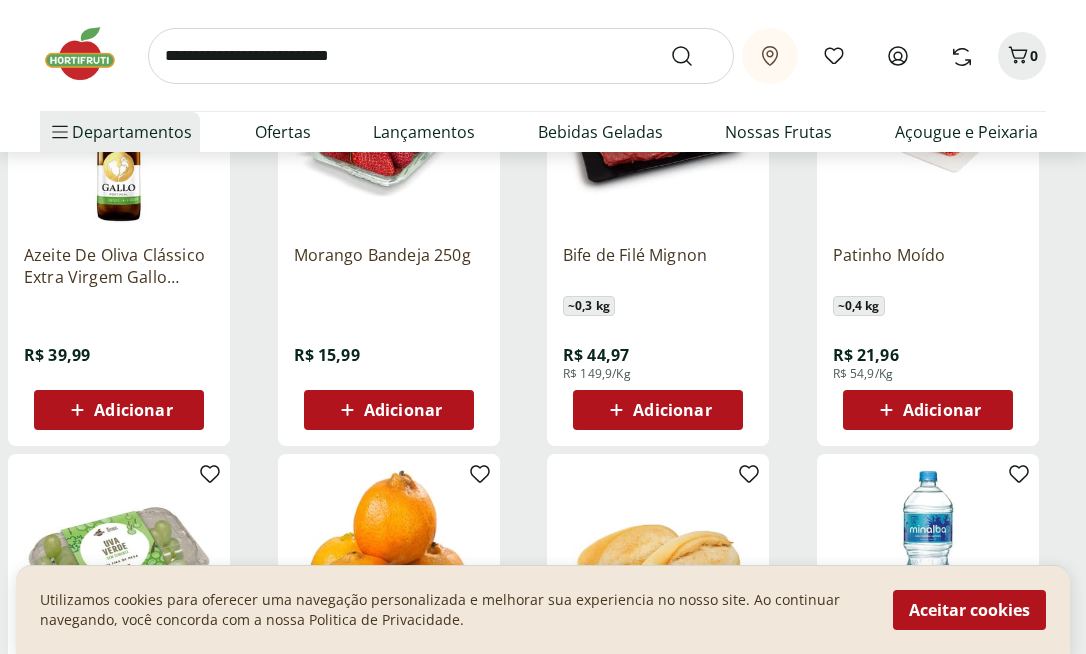 click on "Adicionar" at bounding box center [389, 410] 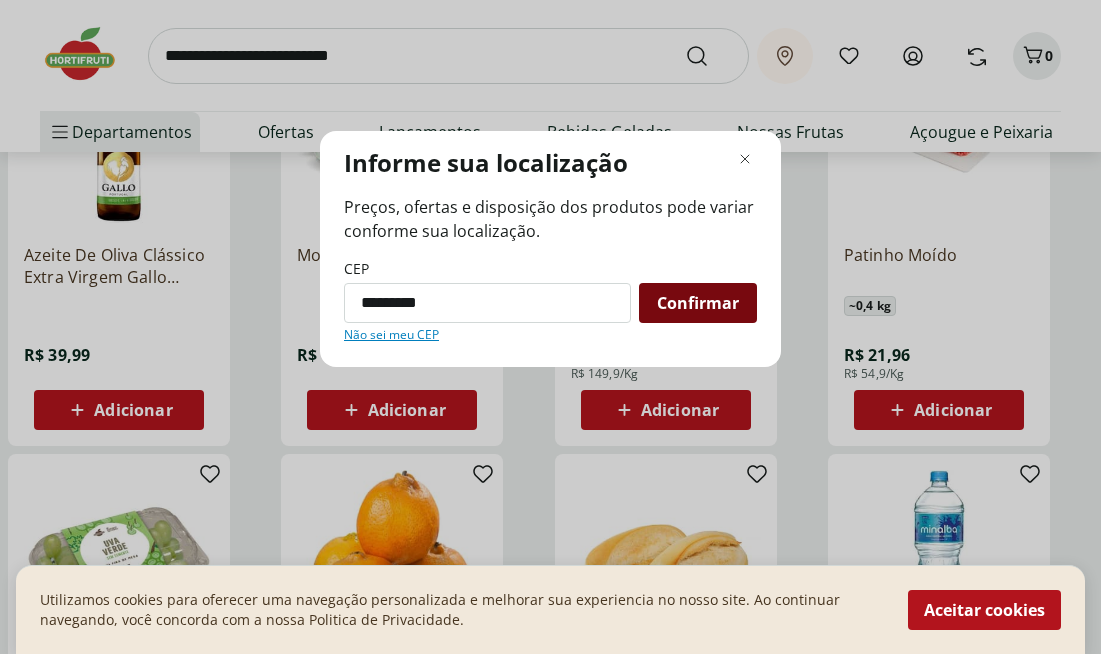 type on "*********" 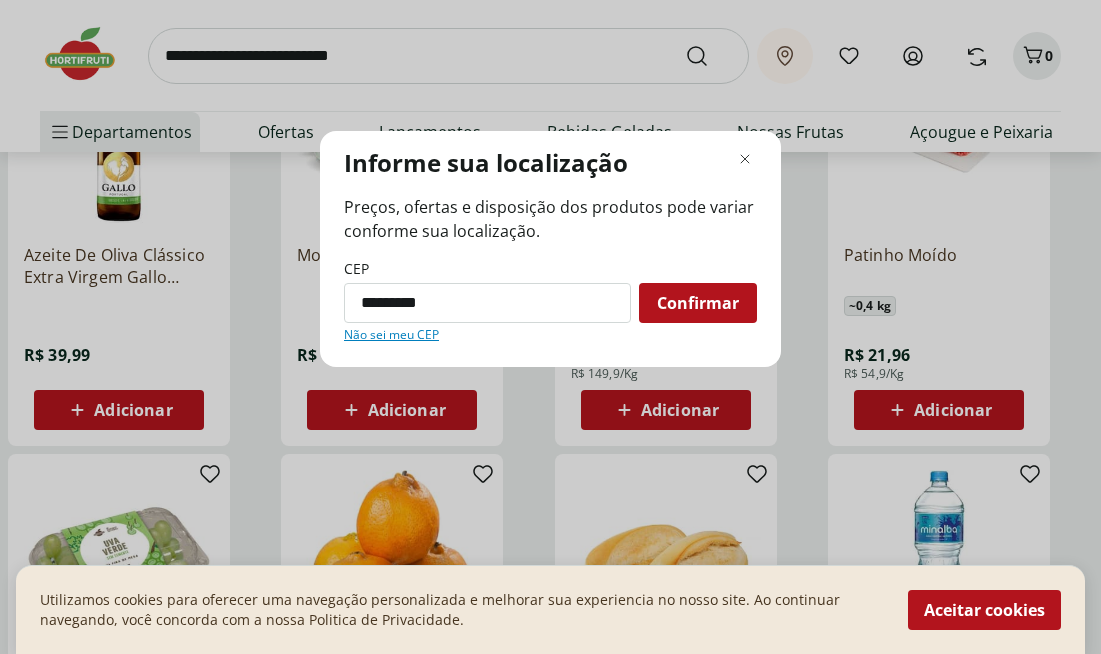 click on "Confirmar" at bounding box center (698, 303) 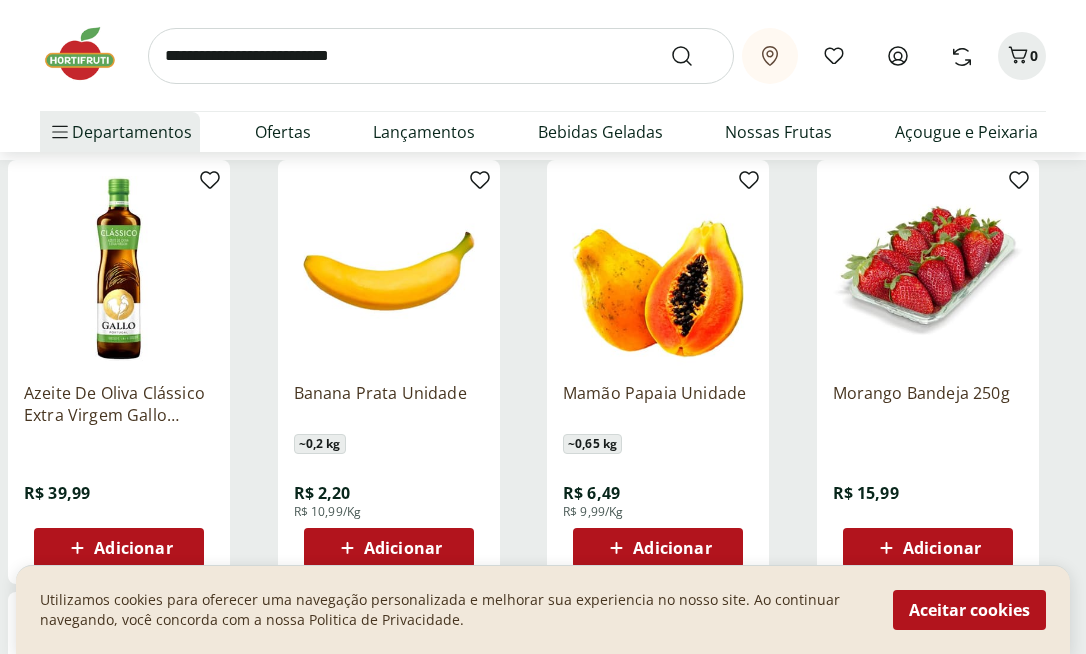 scroll, scrollTop: 469, scrollLeft: 0, axis: vertical 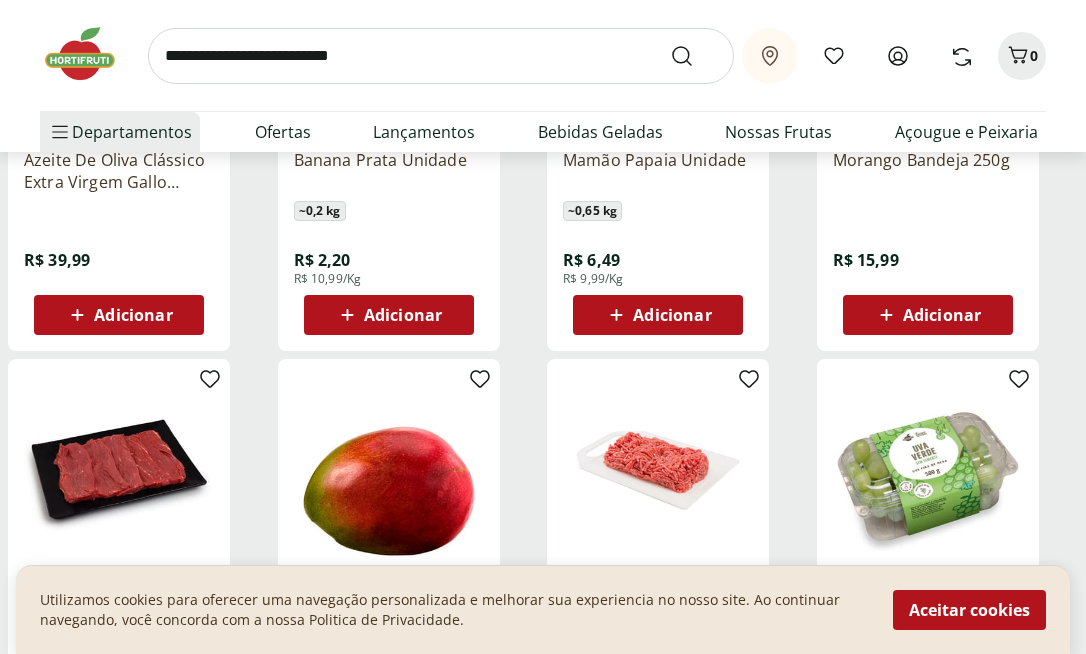 click on "Adicionar" at bounding box center (928, 315) 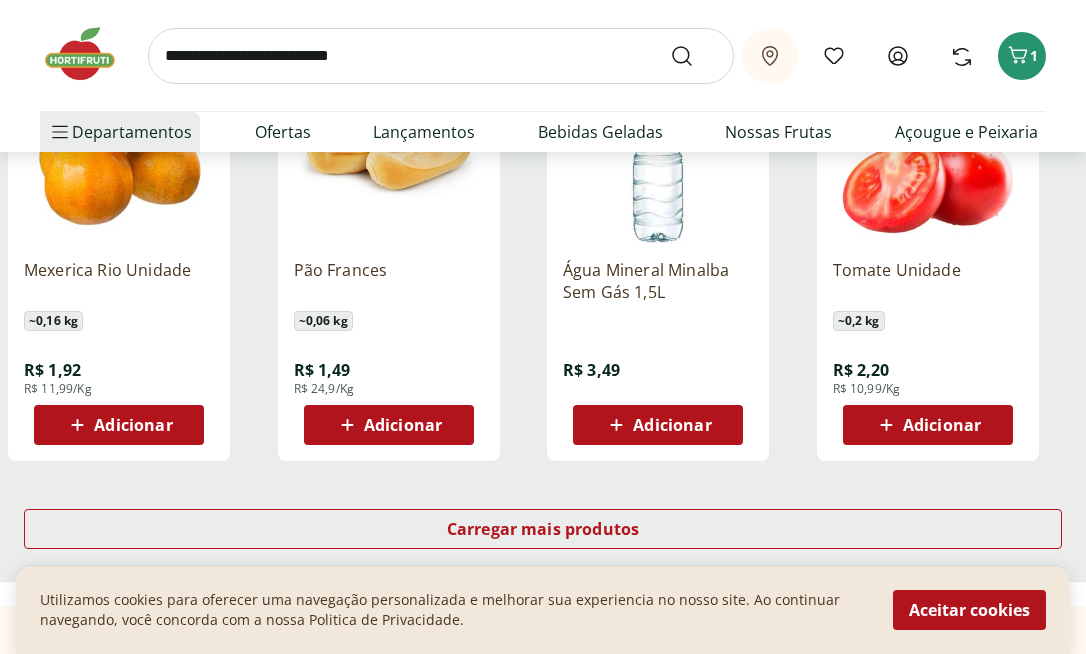 scroll, scrollTop: 1244, scrollLeft: 0, axis: vertical 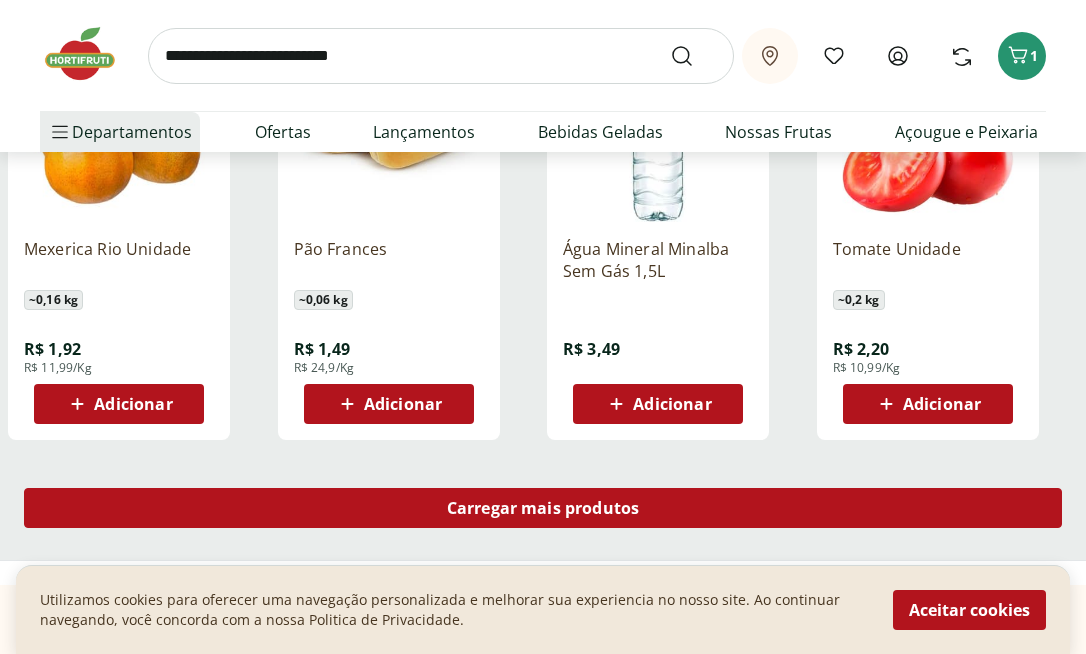 click on "Carregar mais produtos" at bounding box center (543, 508) 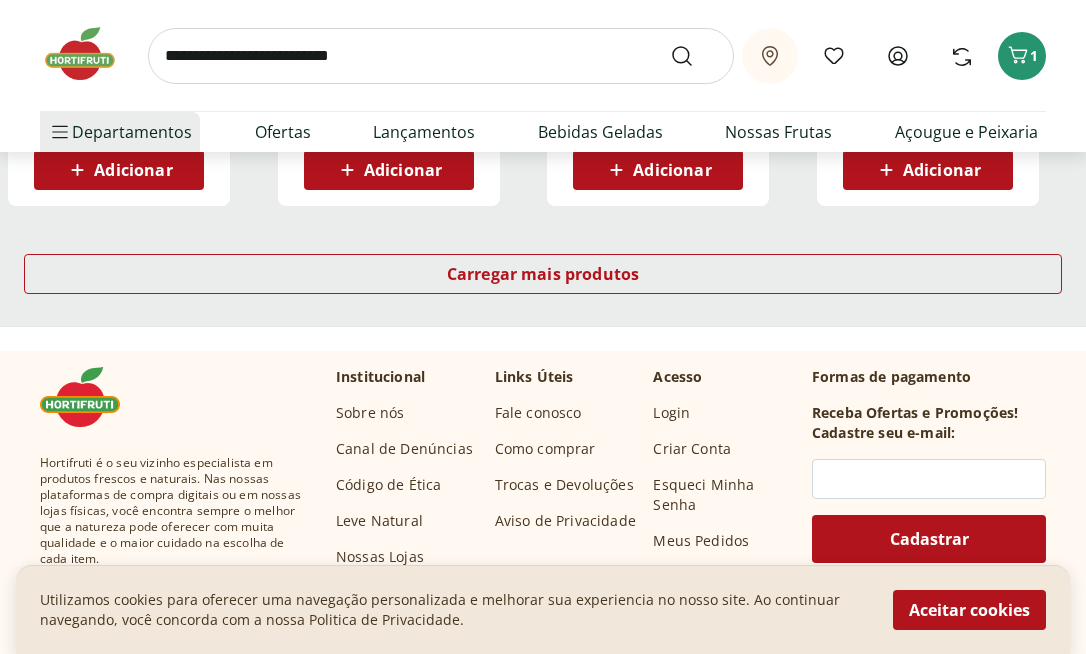 scroll, scrollTop: 2772, scrollLeft: 0, axis: vertical 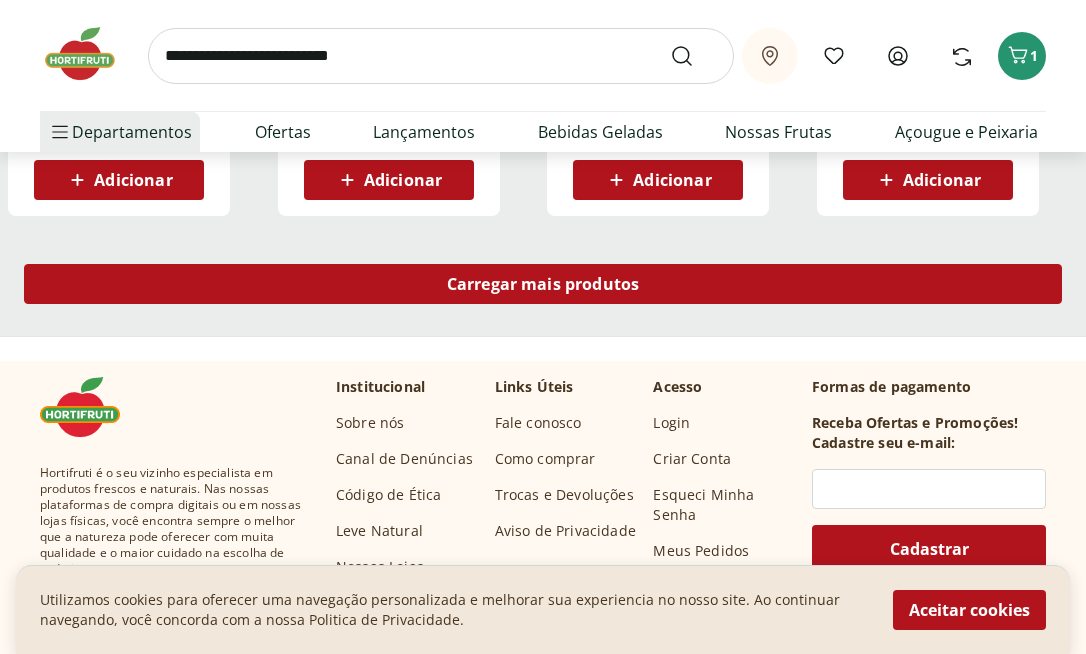 click on "Carregar mais produtos" at bounding box center [543, 284] 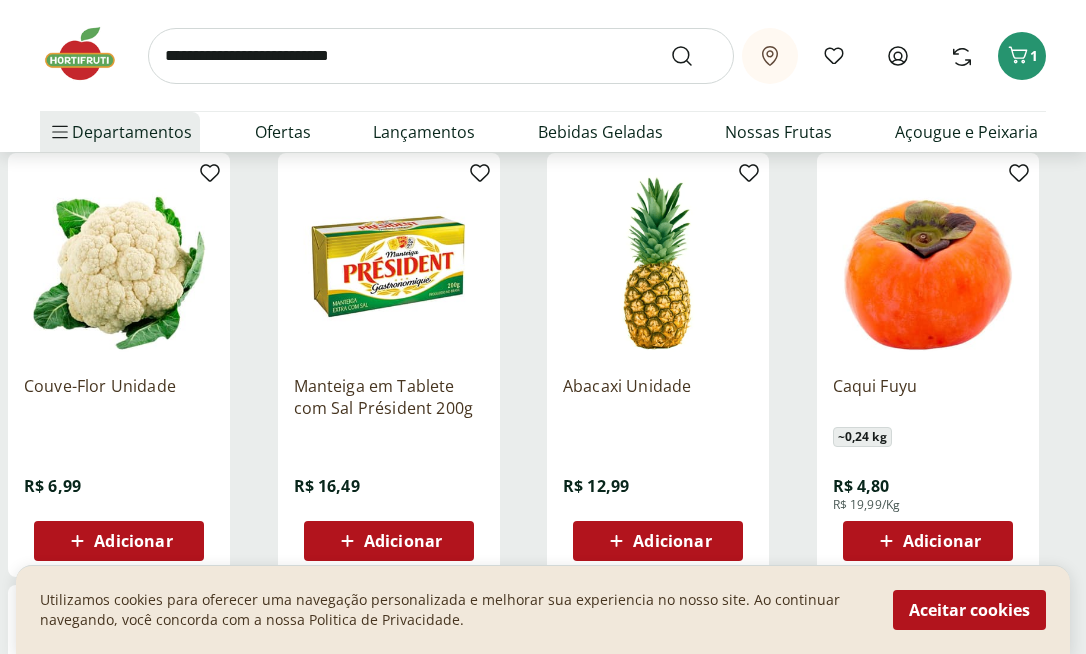 scroll, scrollTop: 2855, scrollLeft: 0, axis: vertical 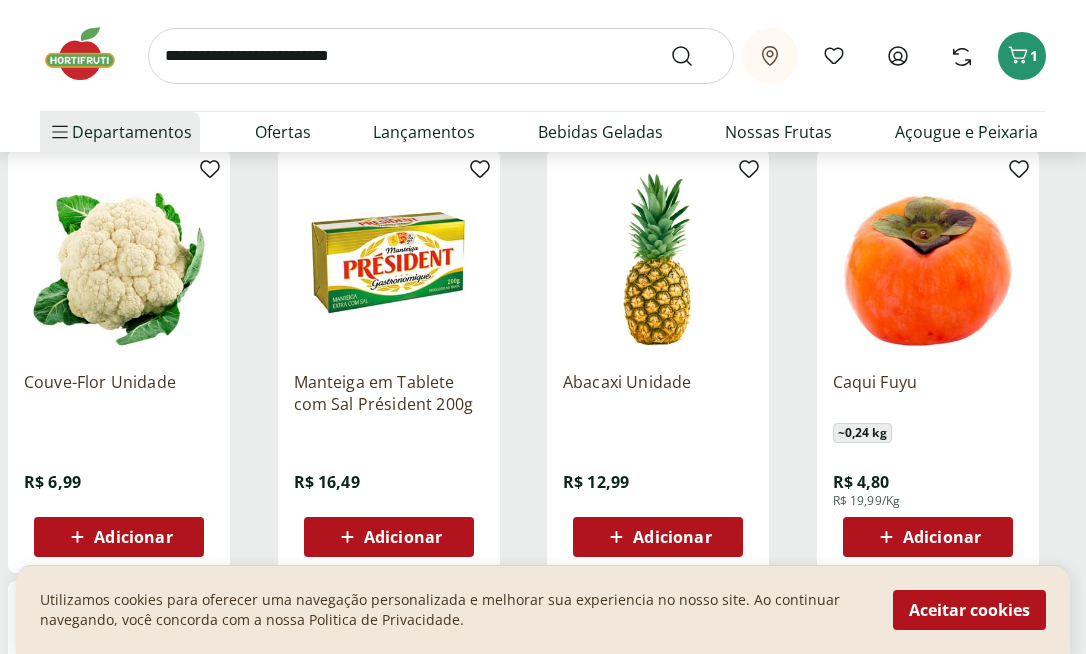 click on "Adicionar" at bounding box center [942, 537] 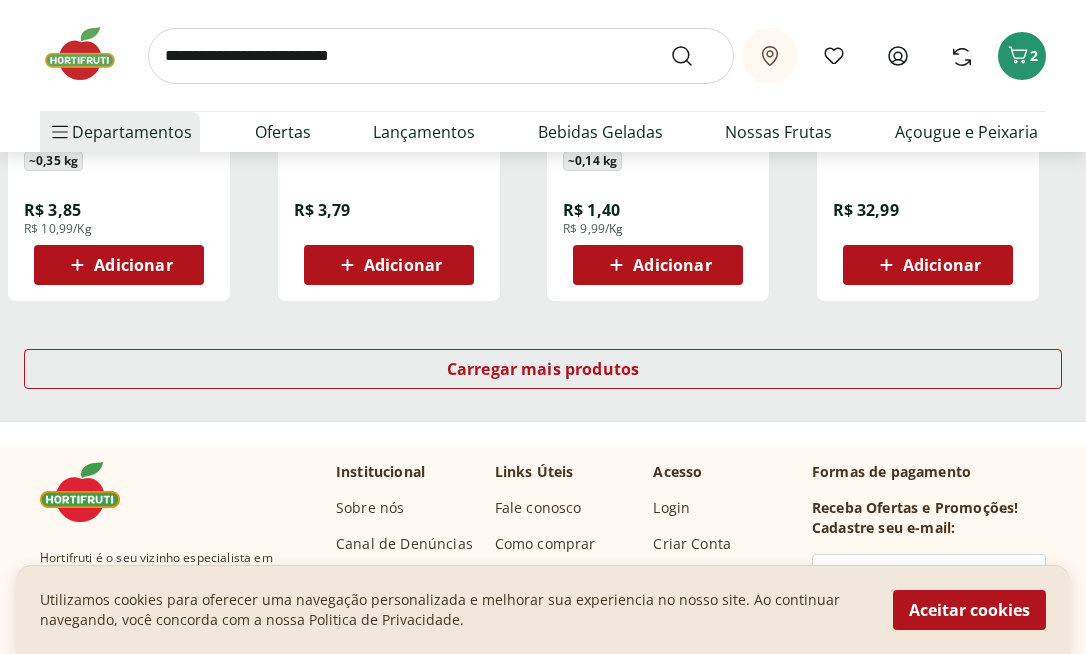 scroll, scrollTop: 3959, scrollLeft: 0, axis: vertical 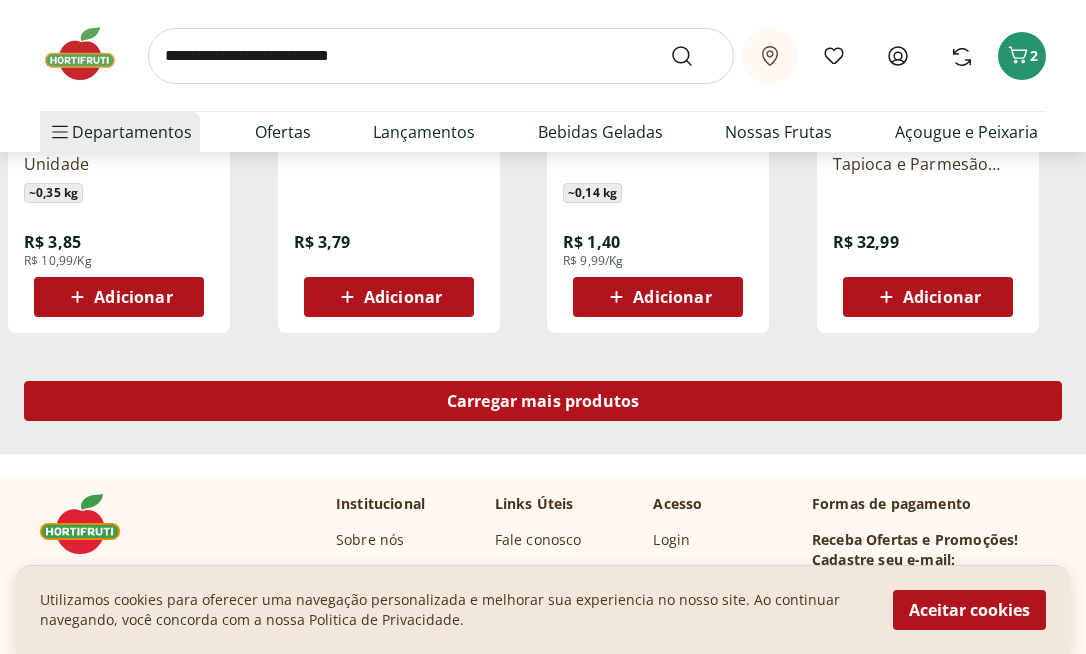 click on "Carregar mais produtos" at bounding box center [543, 401] 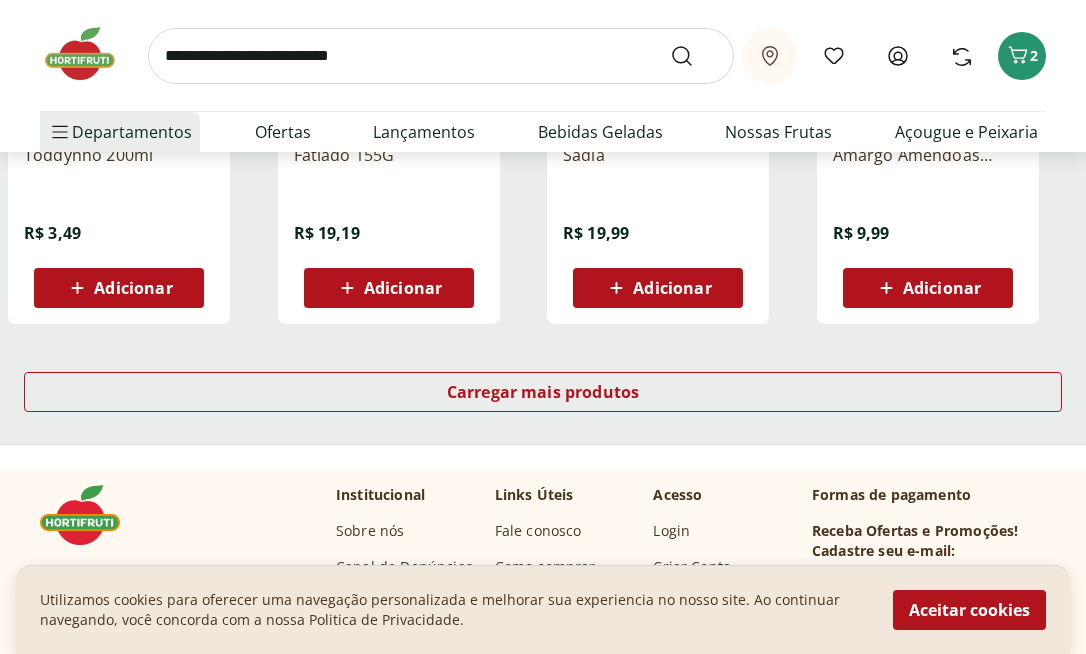 scroll, scrollTop: 5283, scrollLeft: 0, axis: vertical 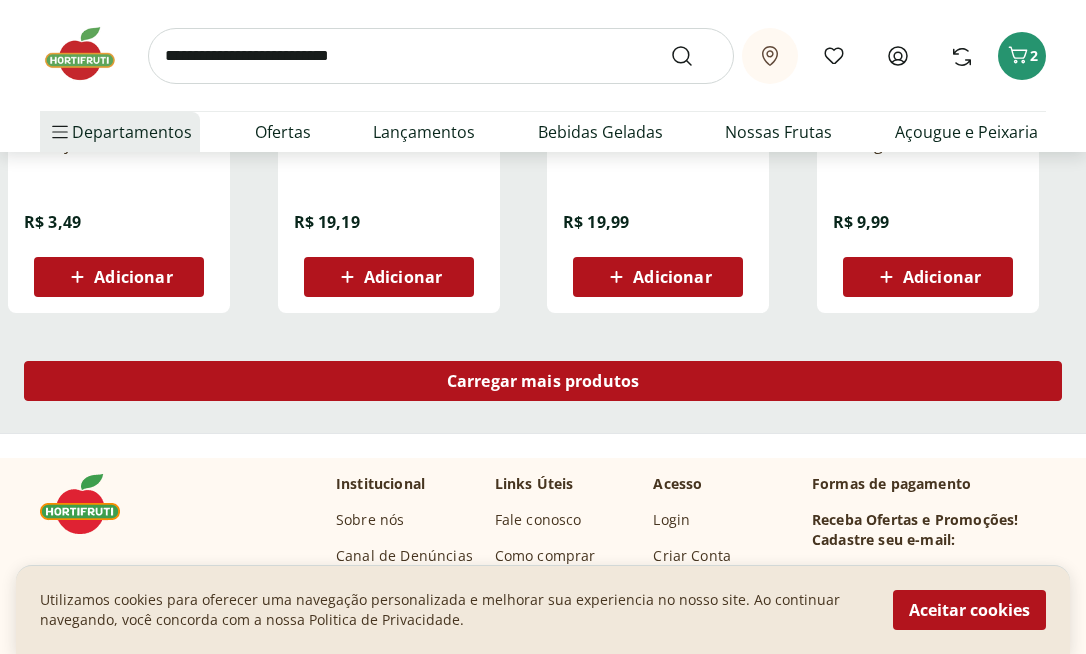 click on "Carregar mais produtos" at bounding box center (543, 381) 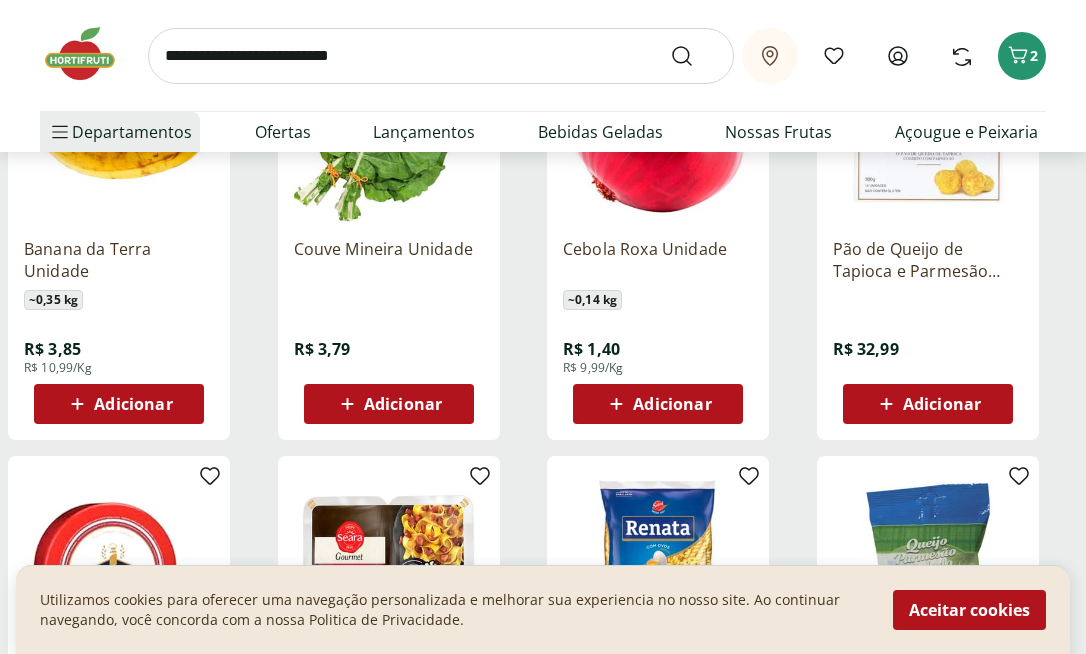 scroll, scrollTop: 3851, scrollLeft: 0, axis: vertical 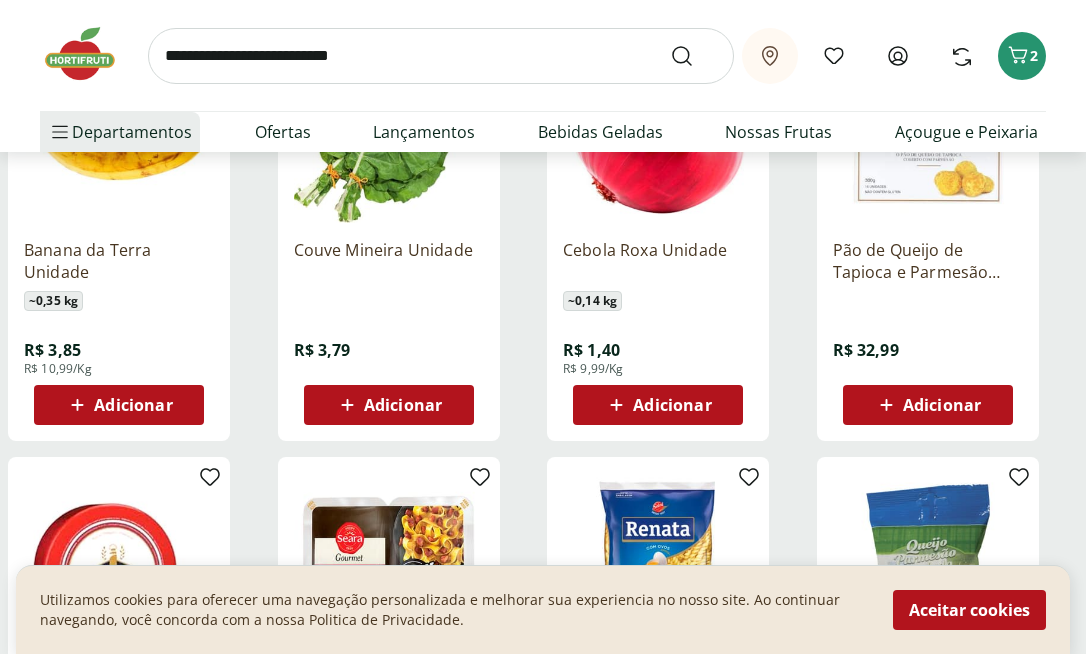 click 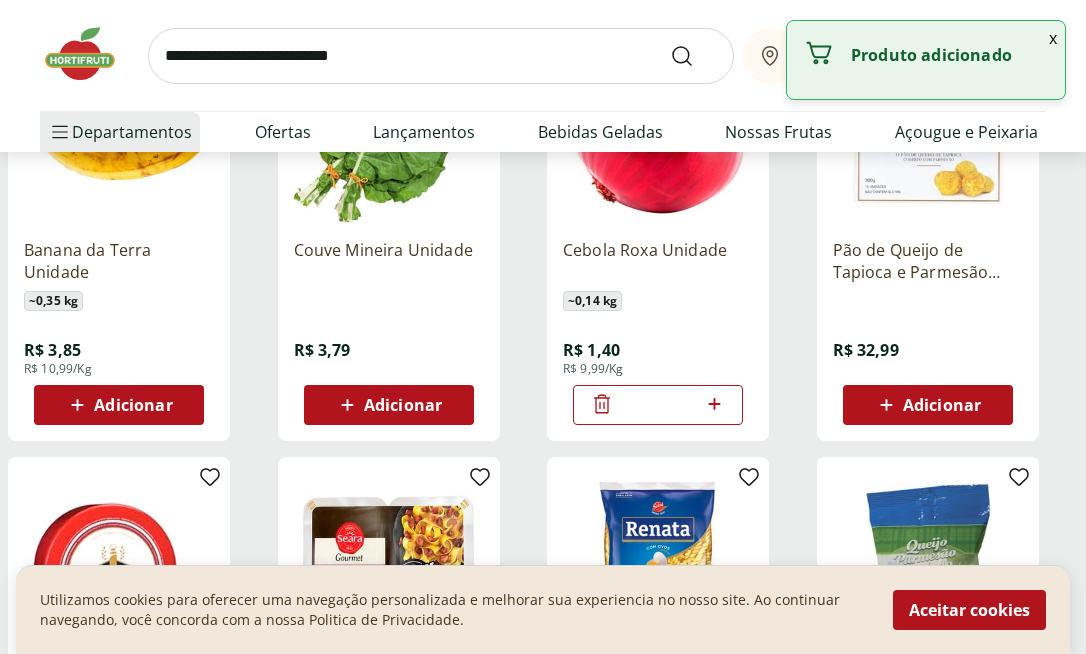 click 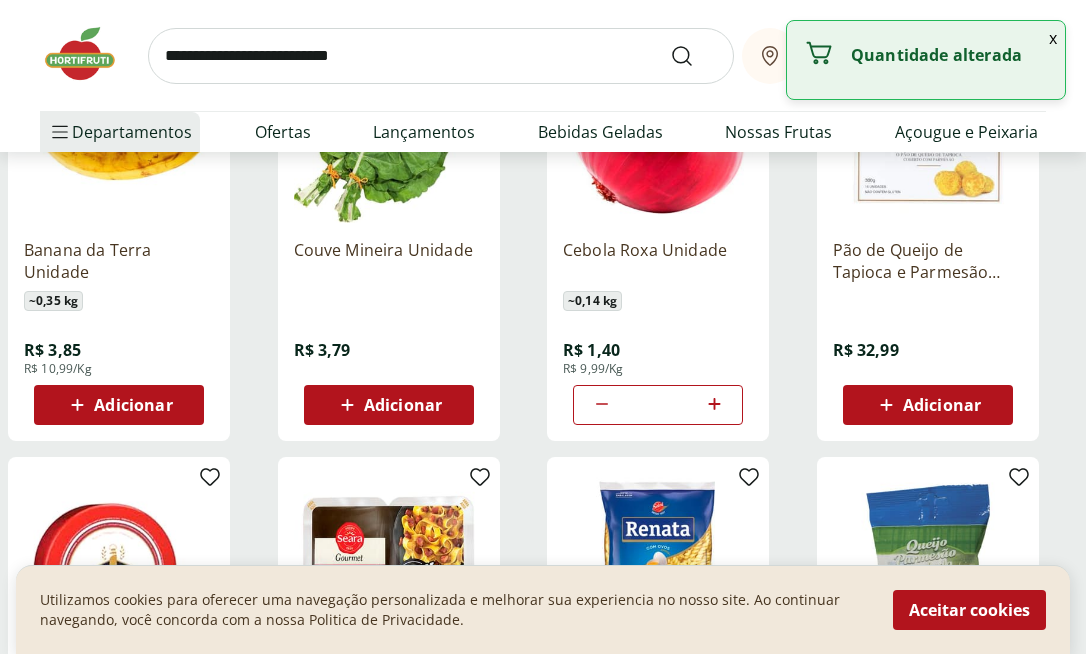 click 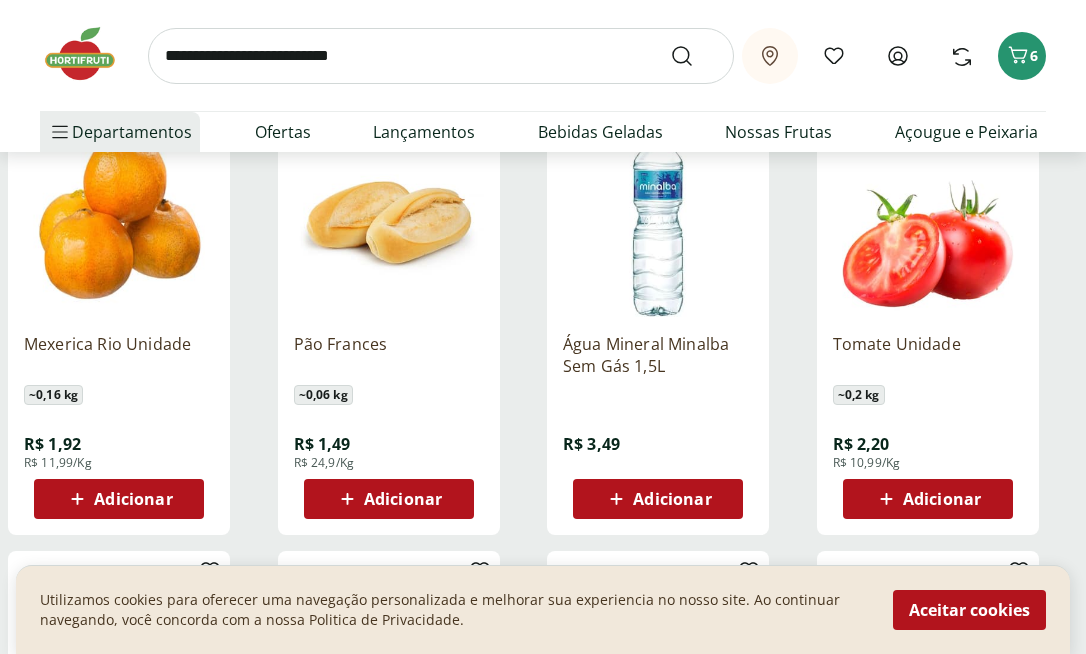 scroll, scrollTop: 1150, scrollLeft: 0, axis: vertical 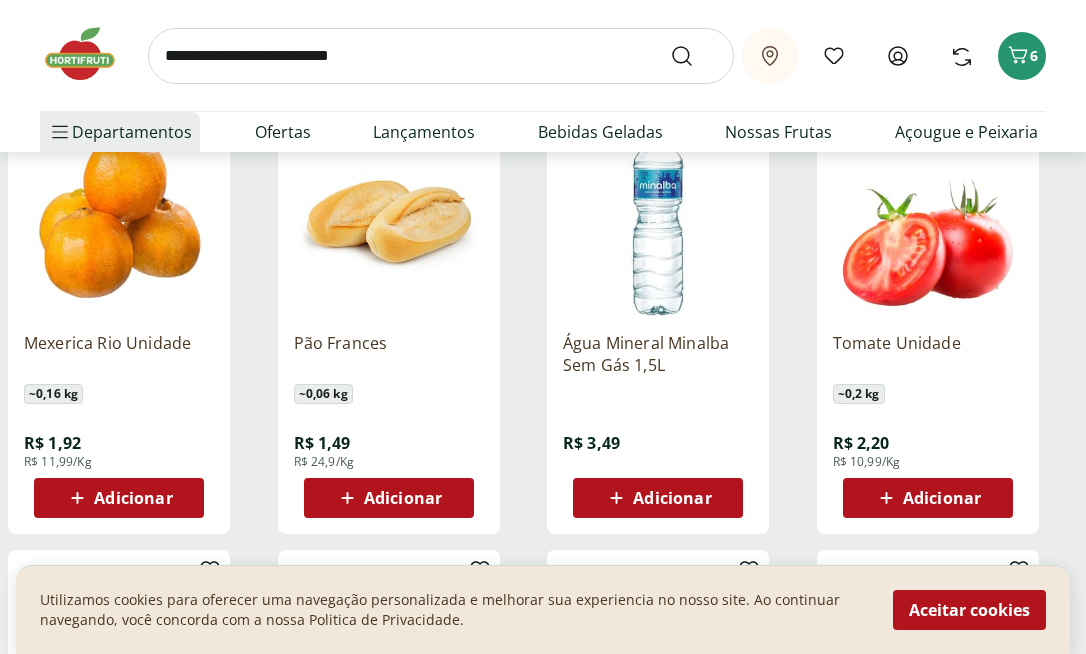 click on "Adicionar" at bounding box center (403, 498) 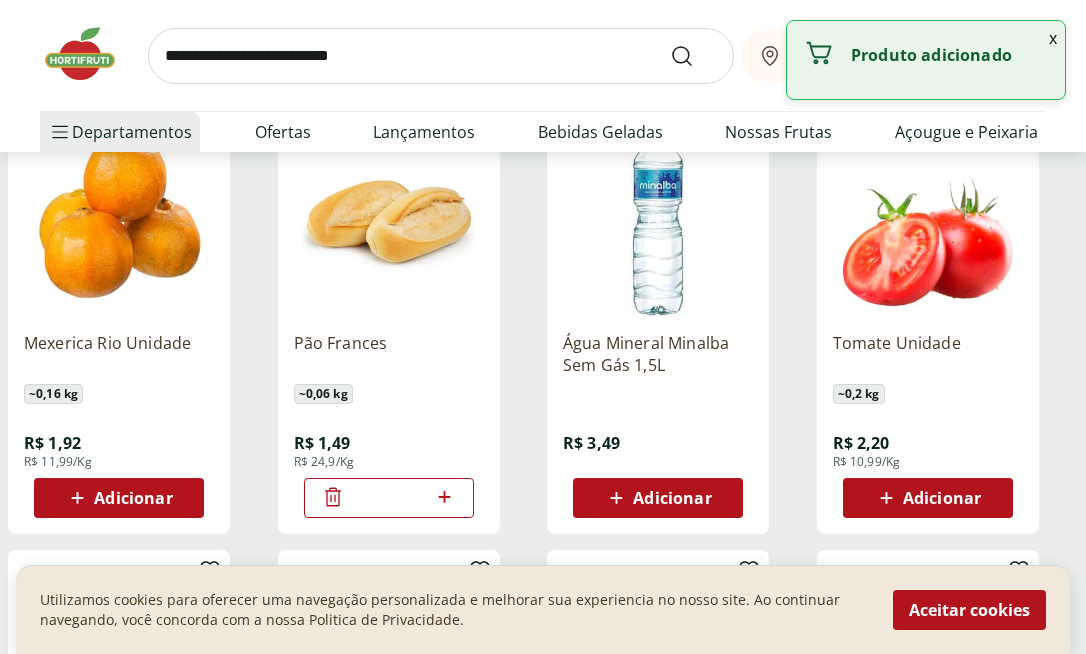 click 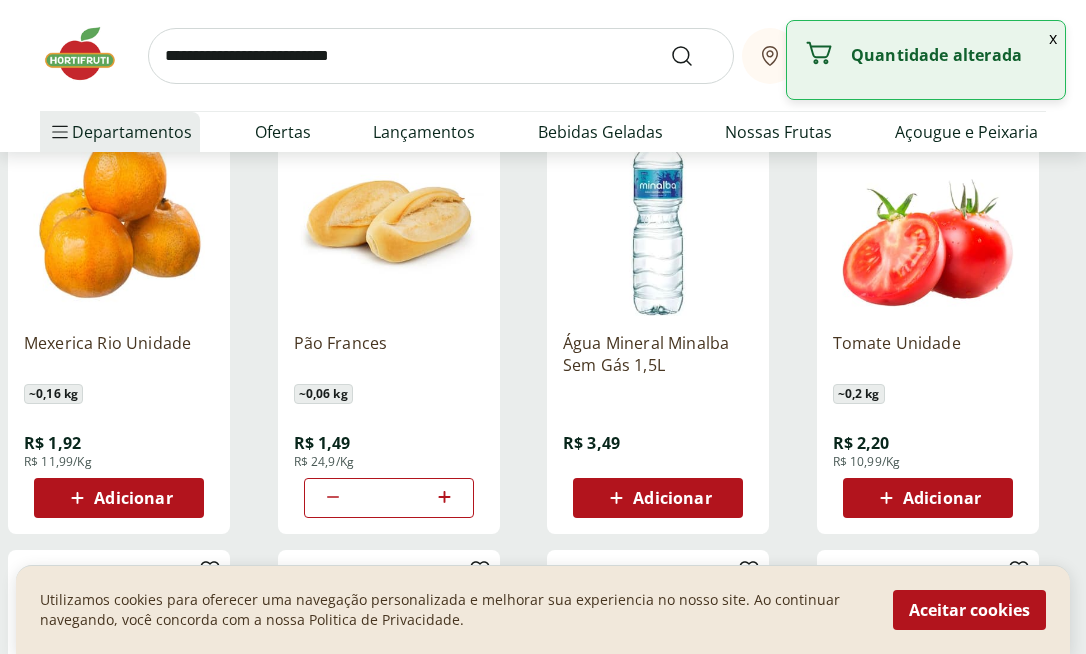 click 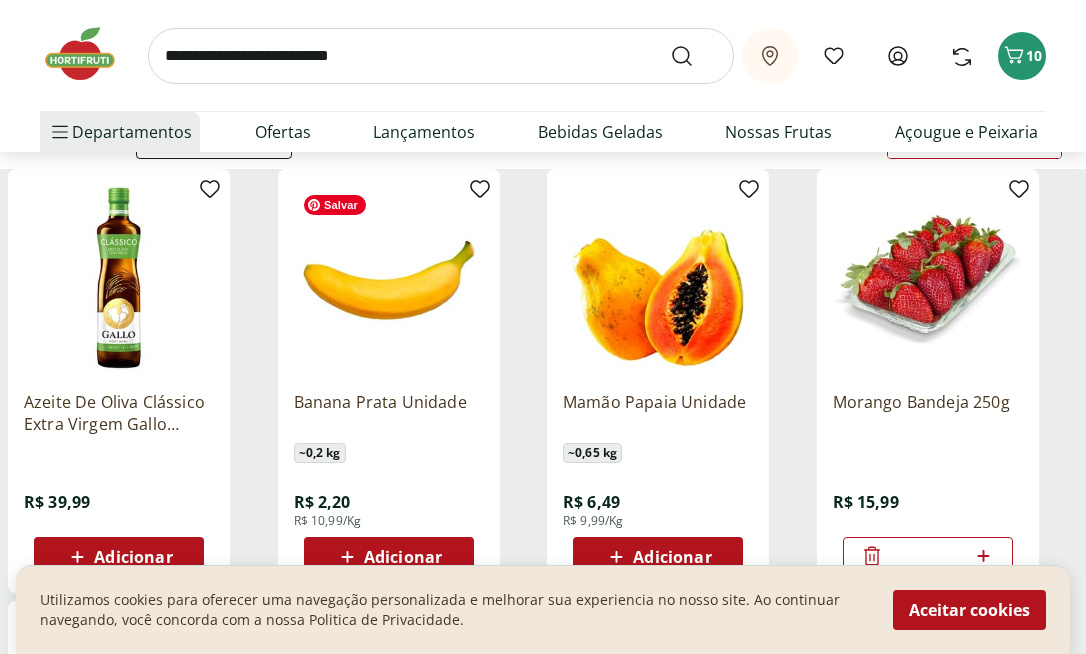 scroll, scrollTop: 814, scrollLeft: 0, axis: vertical 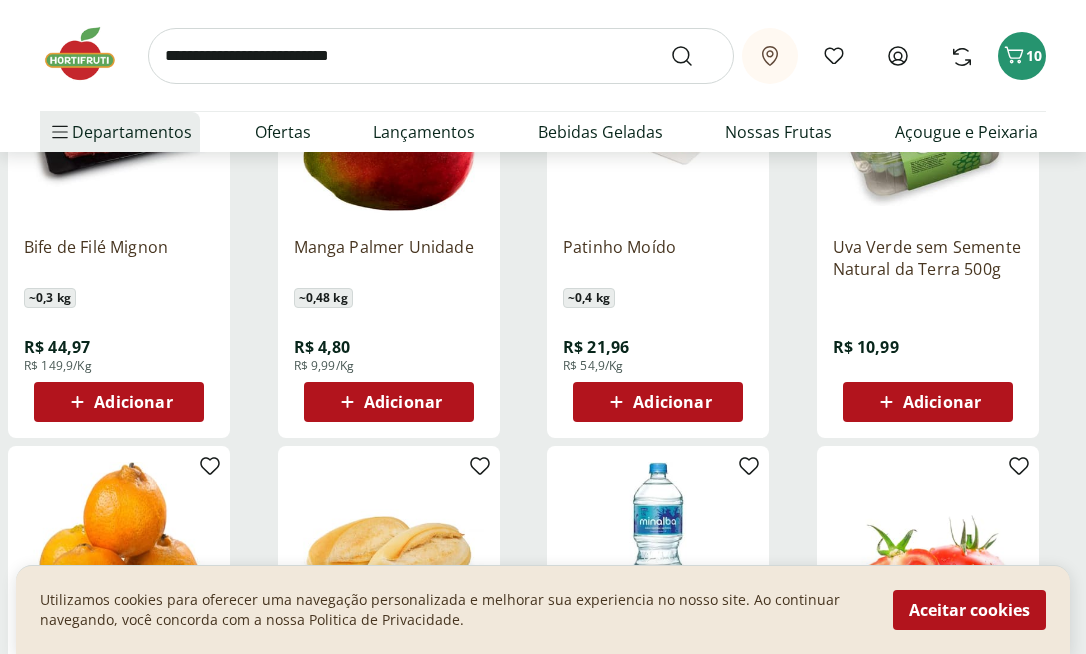 click at bounding box center [441, 56] 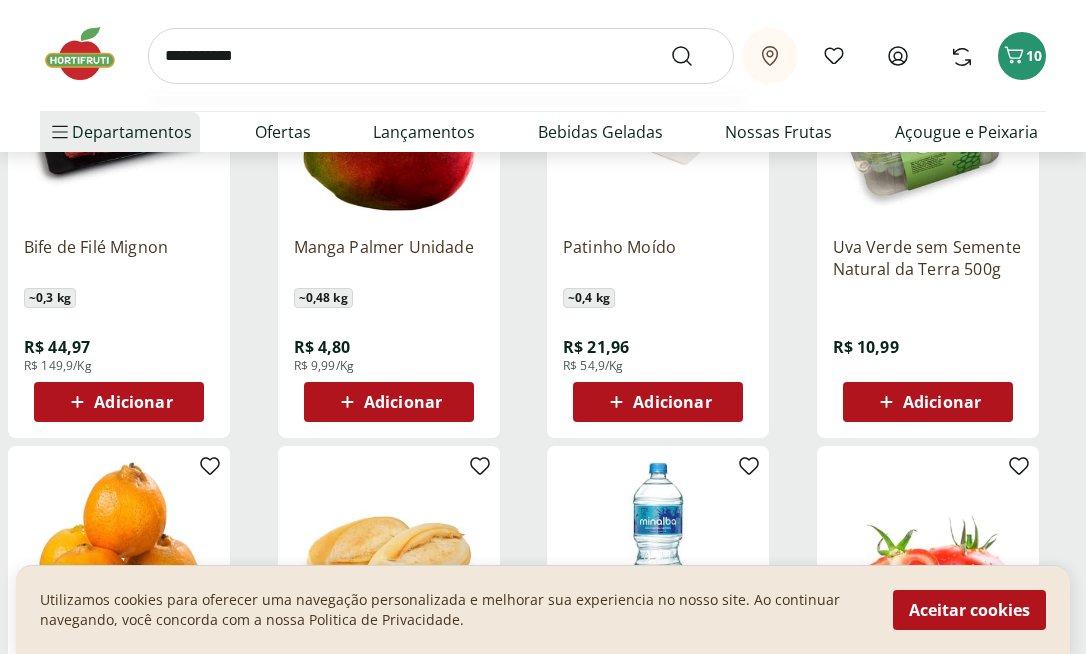 type on "**********" 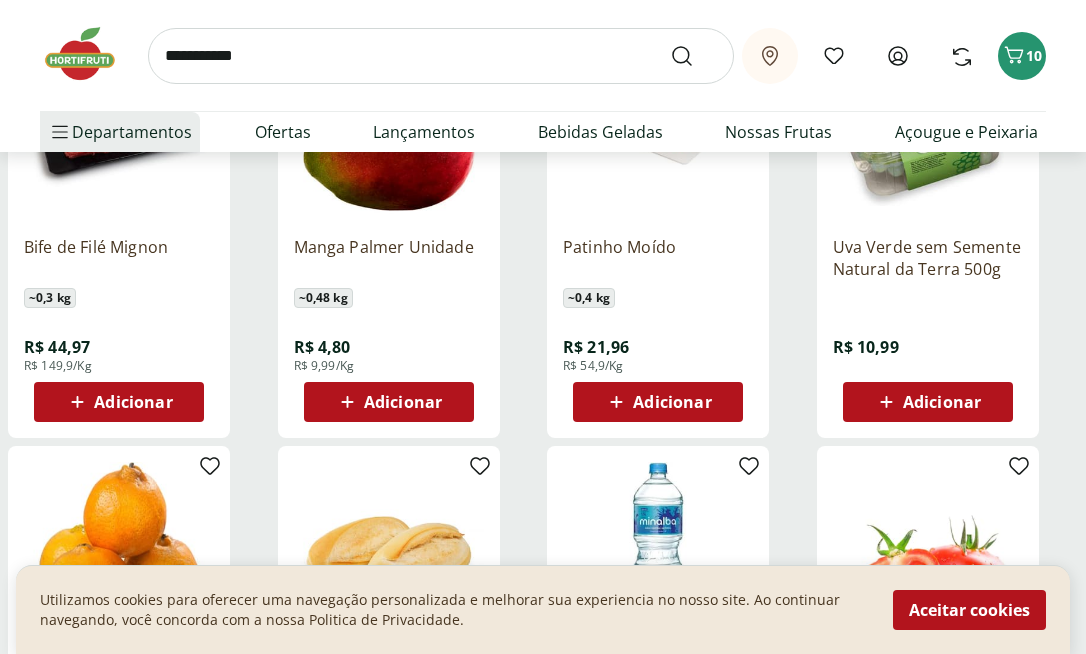scroll, scrollTop: 0, scrollLeft: 0, axis: both 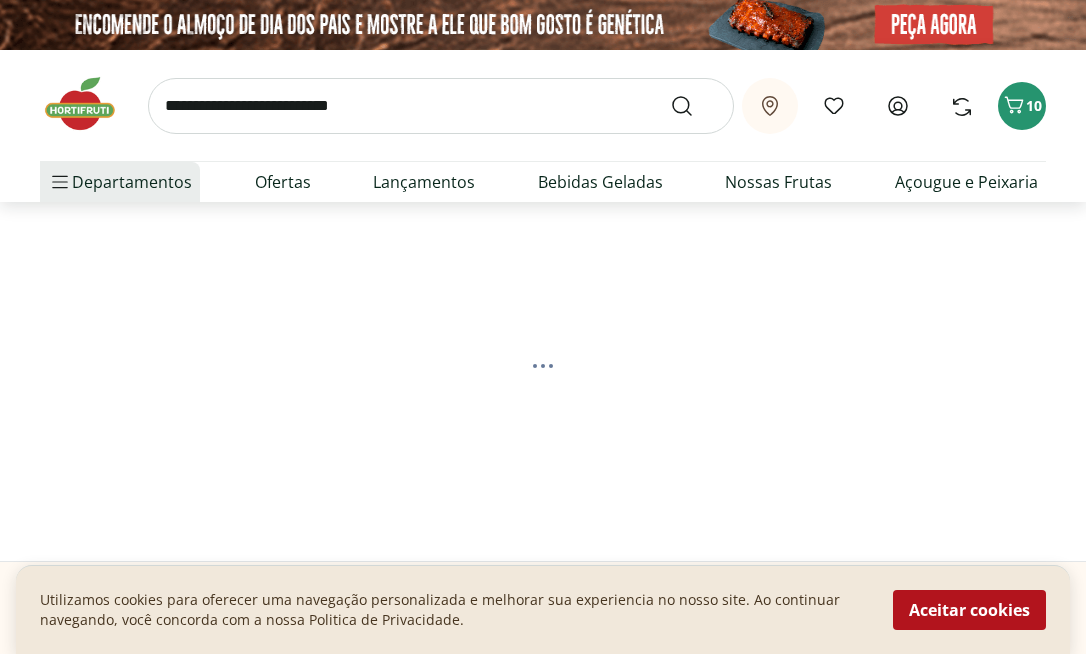select on "**********" 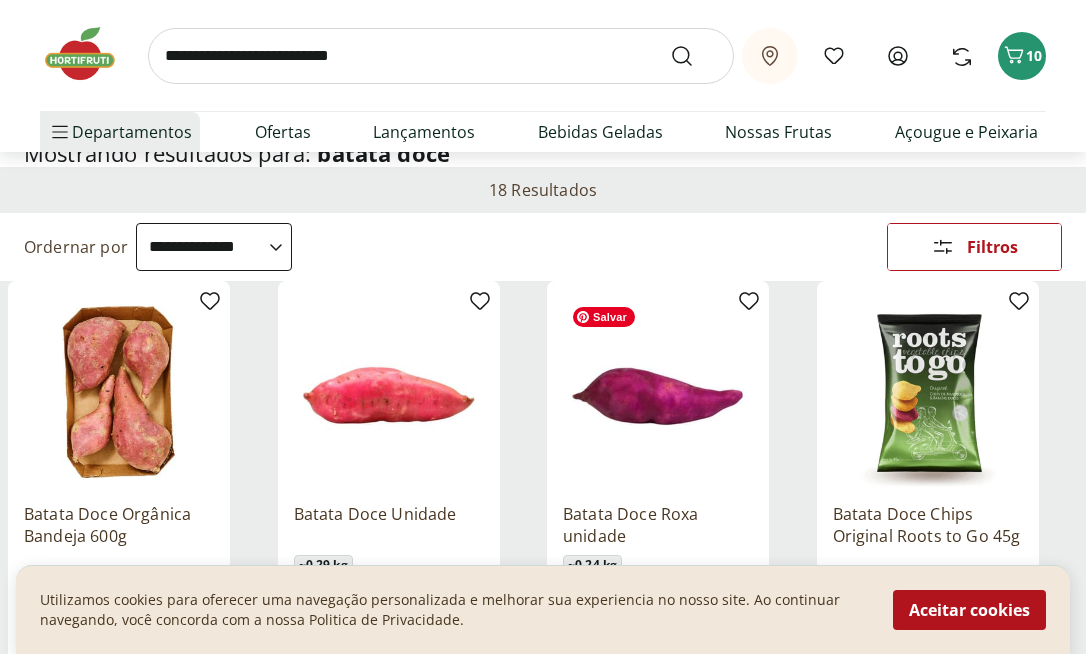 scroll, scrollTop: 495, scrollLeft: 0, axis: vertical 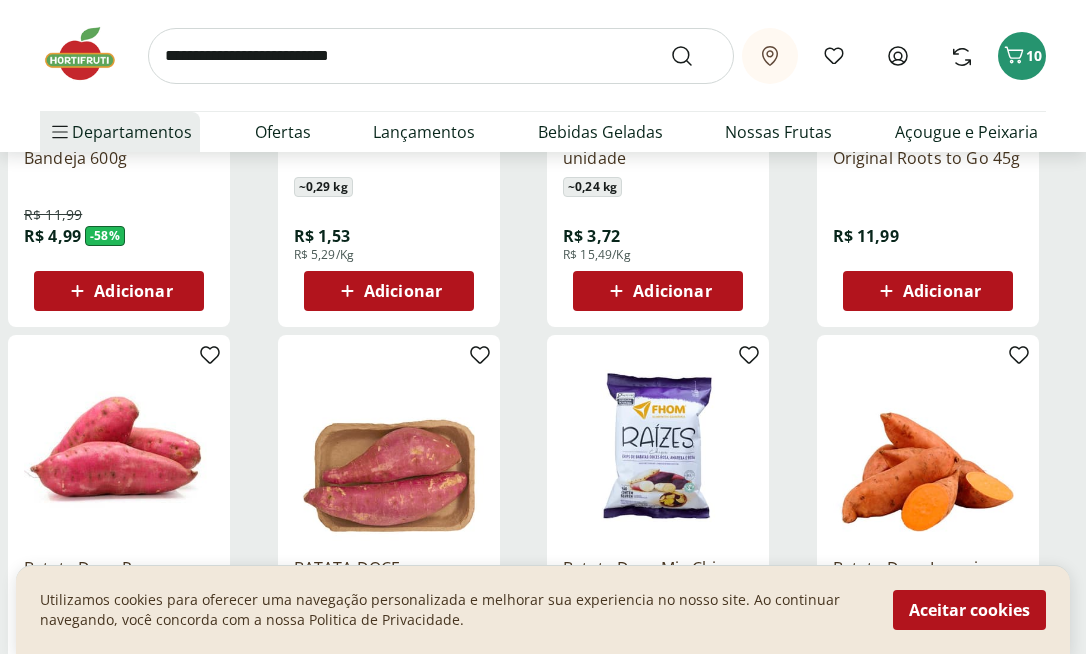 click 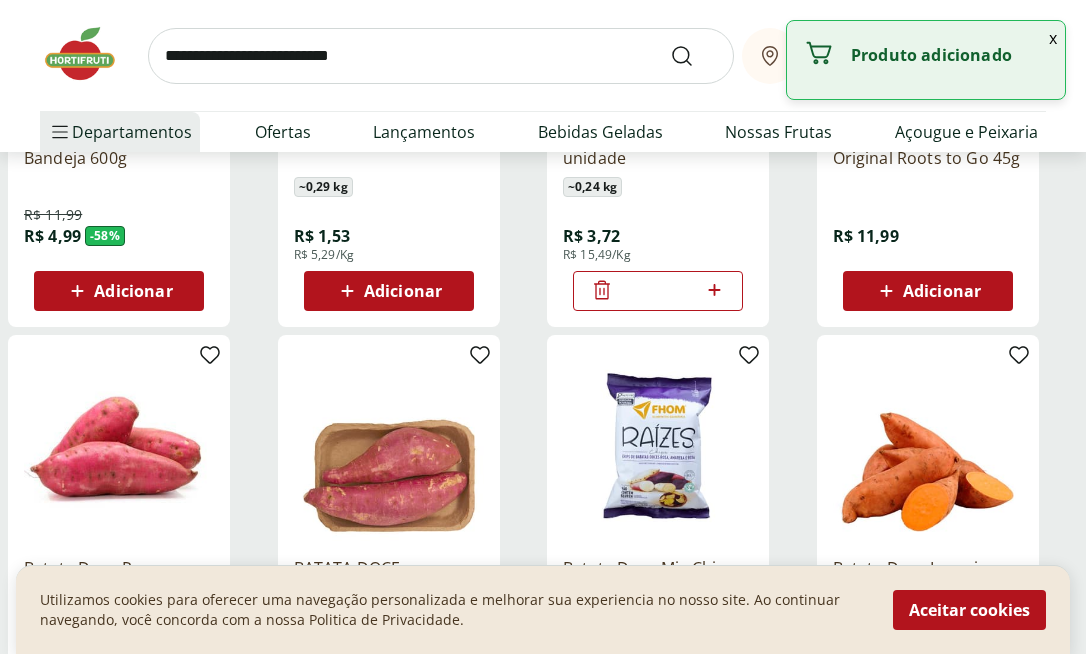click 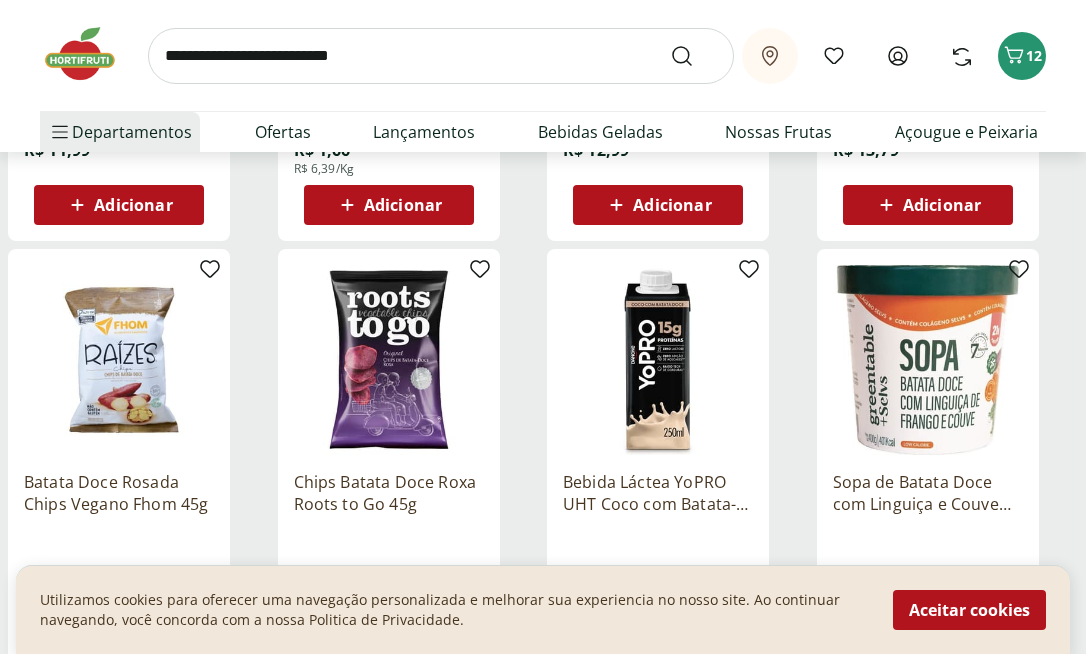 scroll, scrollTop: 1094, scrollLeft: 0, axis: vertical 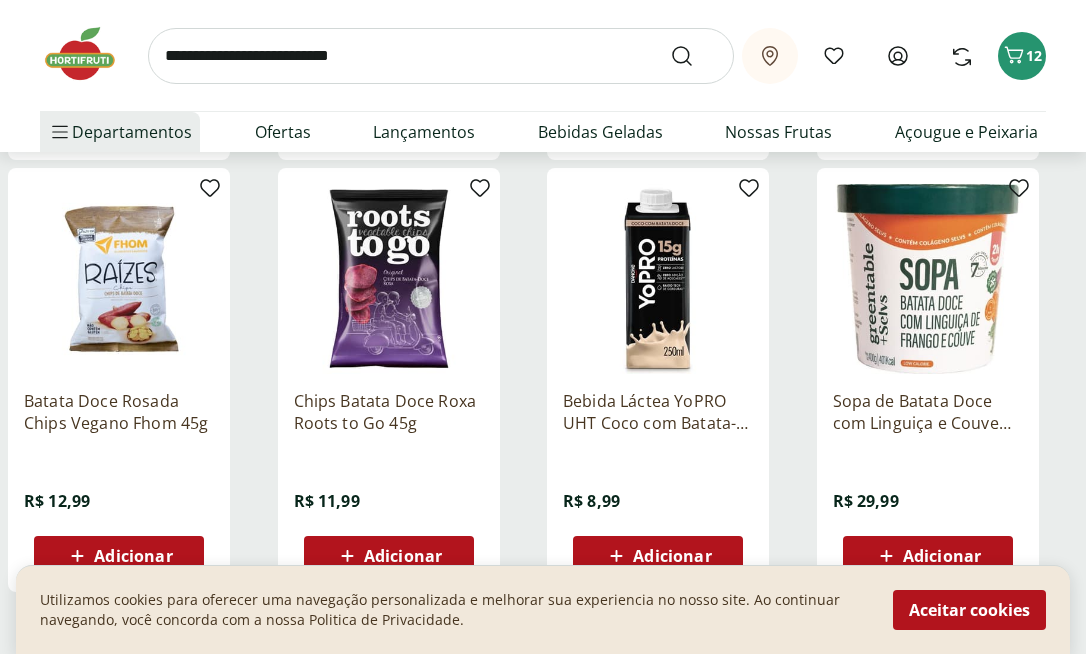 click at bounding box center (441, 56) 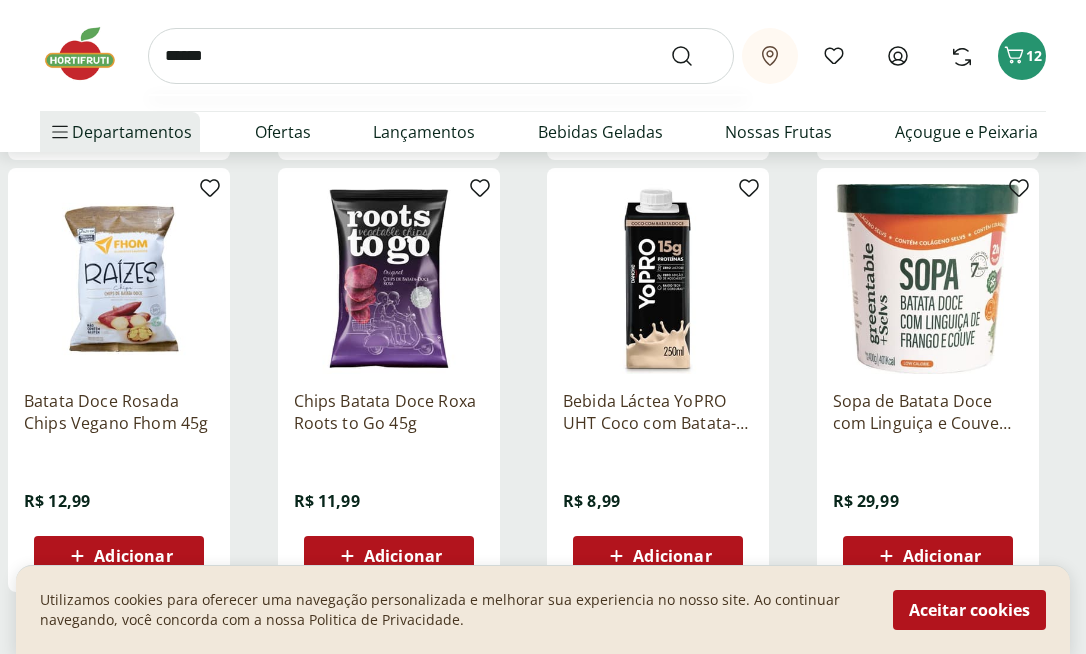 type on "******" 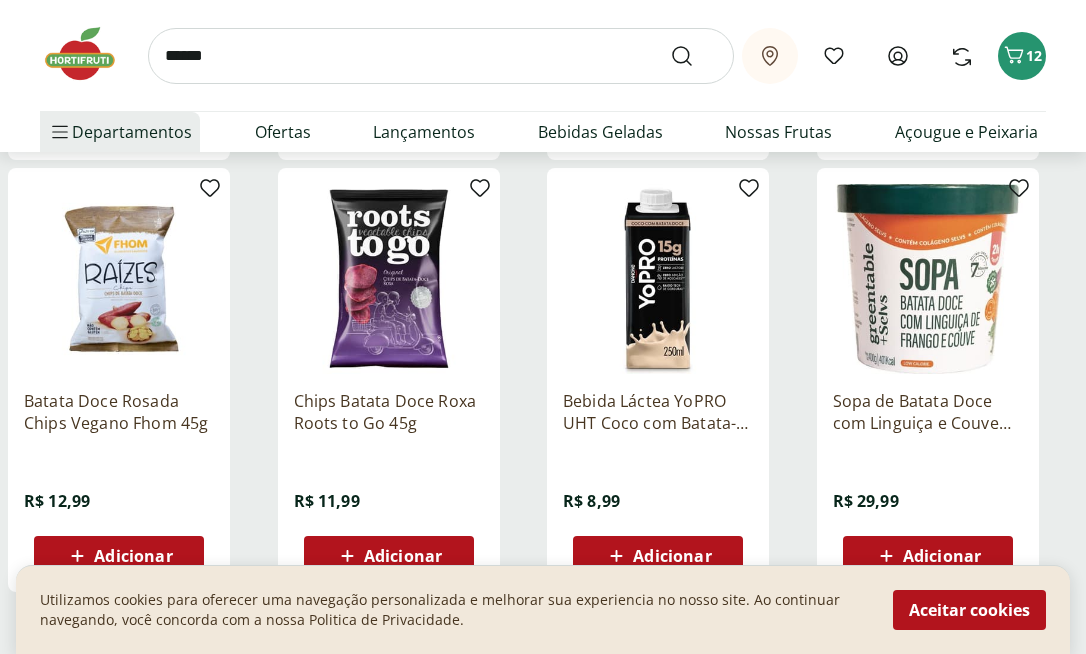 scroll, scrollTop: 0, scrollLeft: 0, axis: both 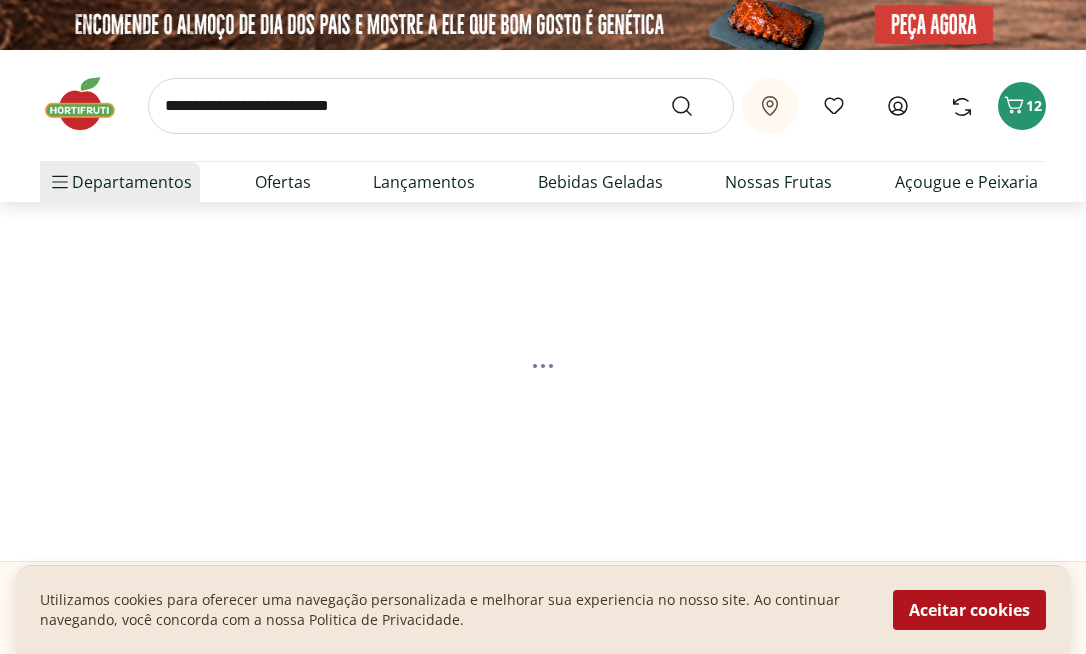 select on "**********" 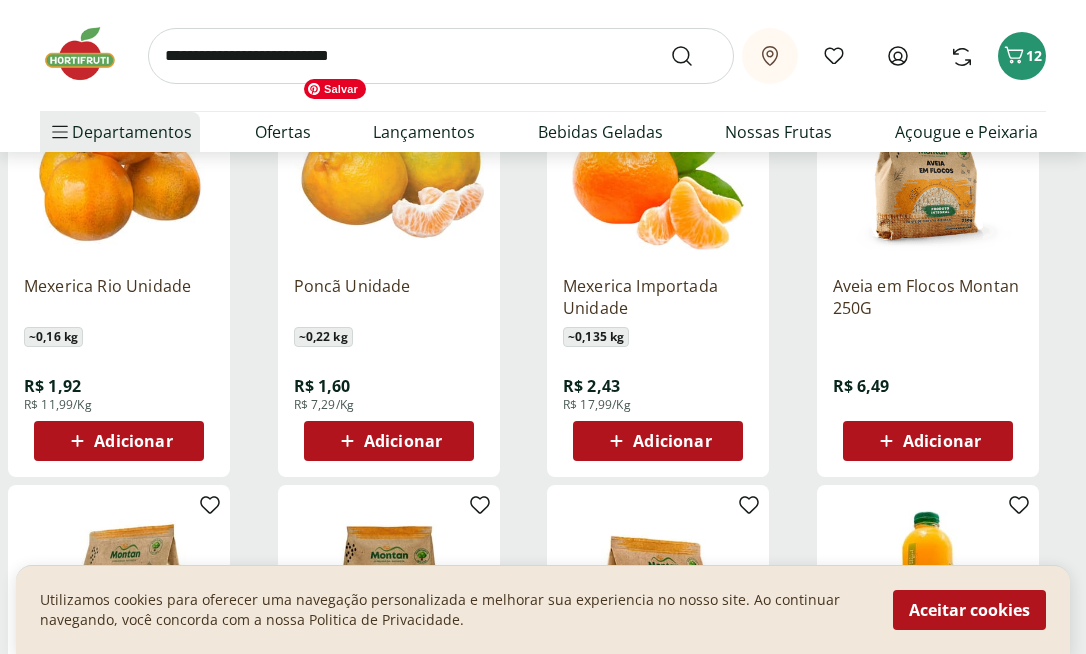 scroll, scrollTop: 394, scrollLeft: 0, axis: vertical 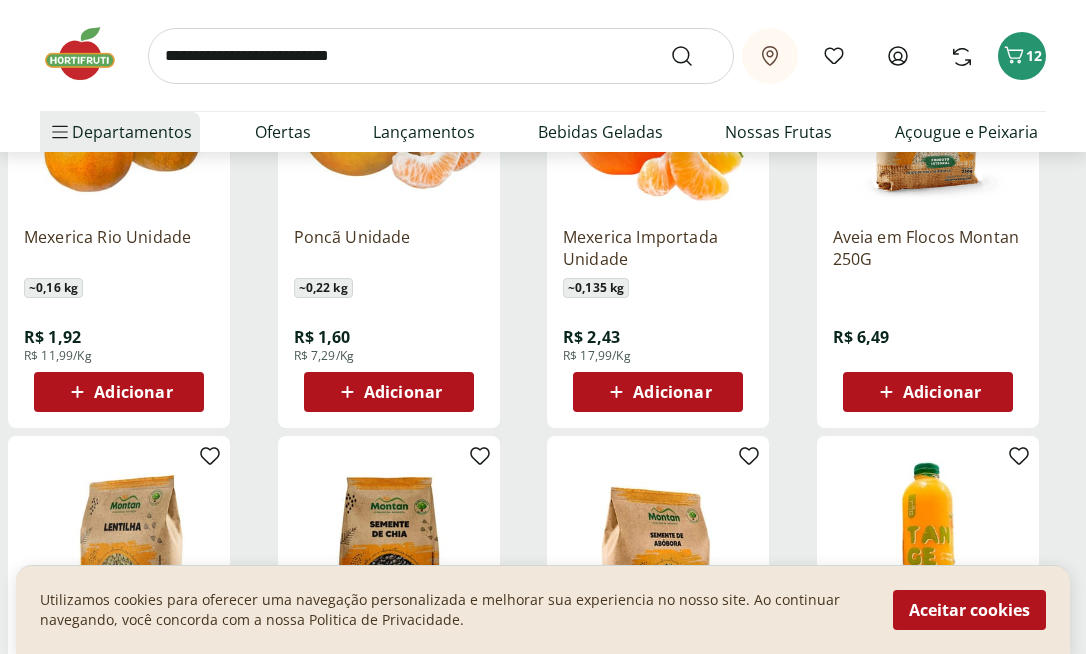 click on "Adicionar" at bounding box center [118, 392] 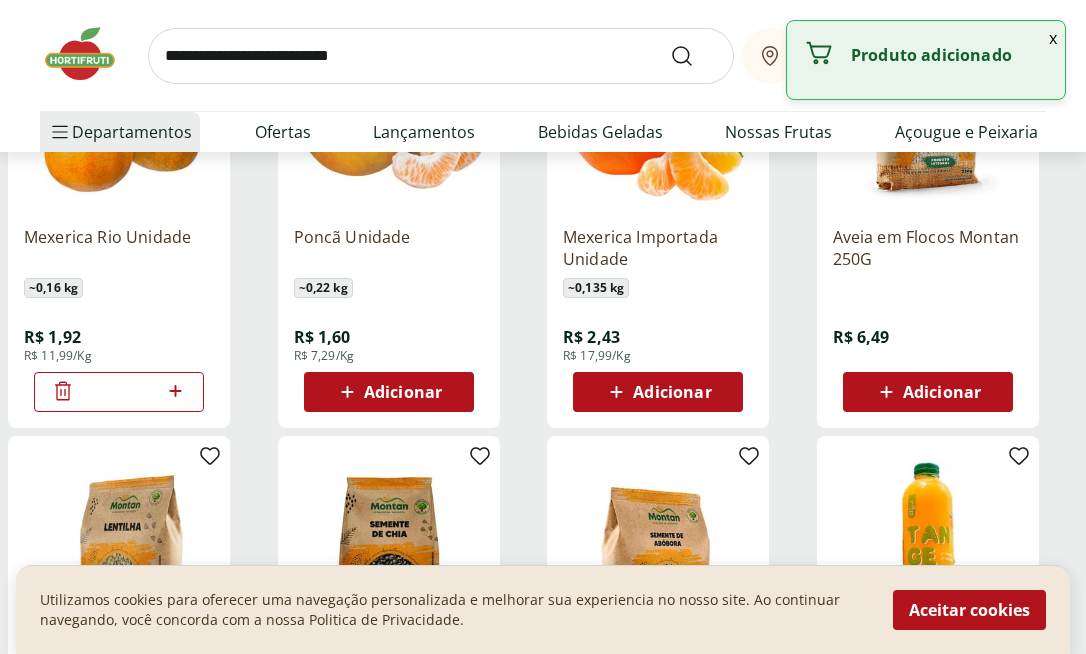 click 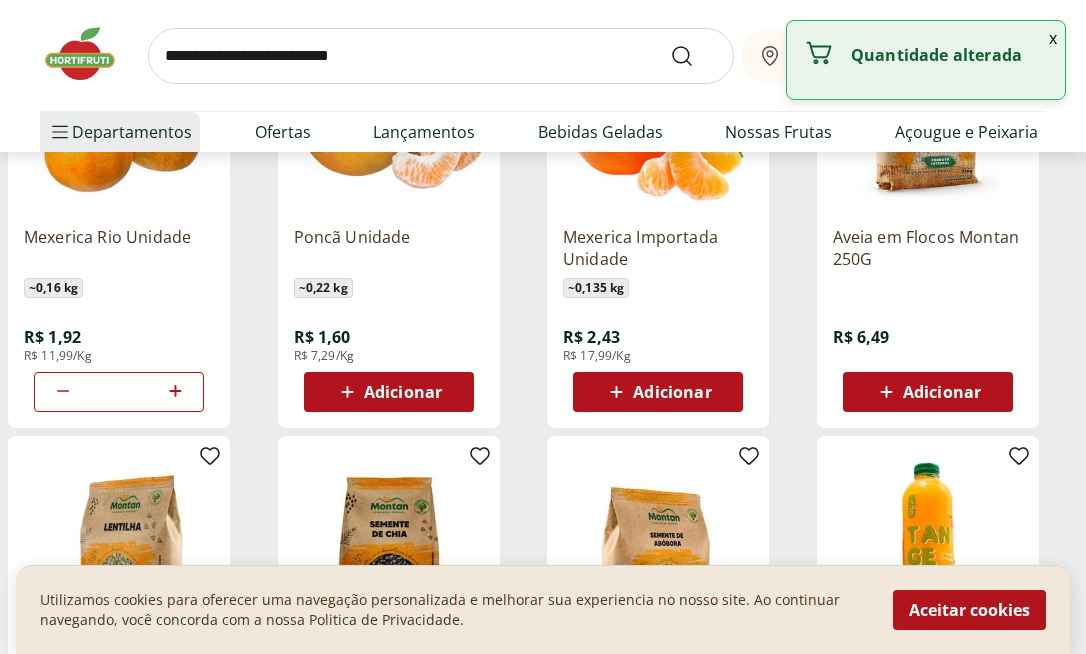 click 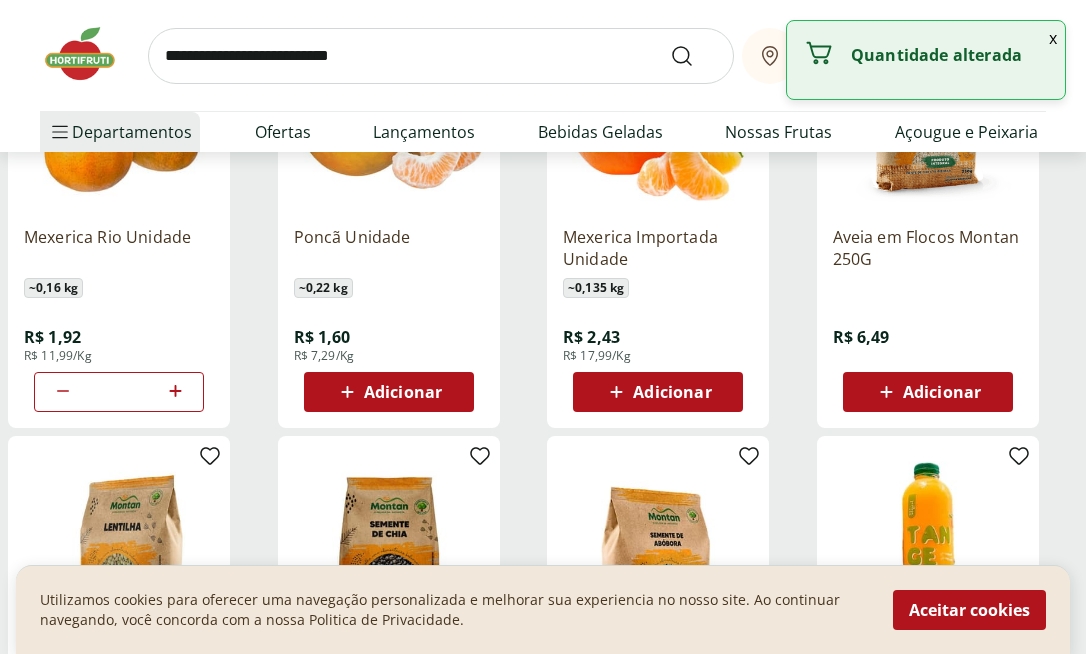 click 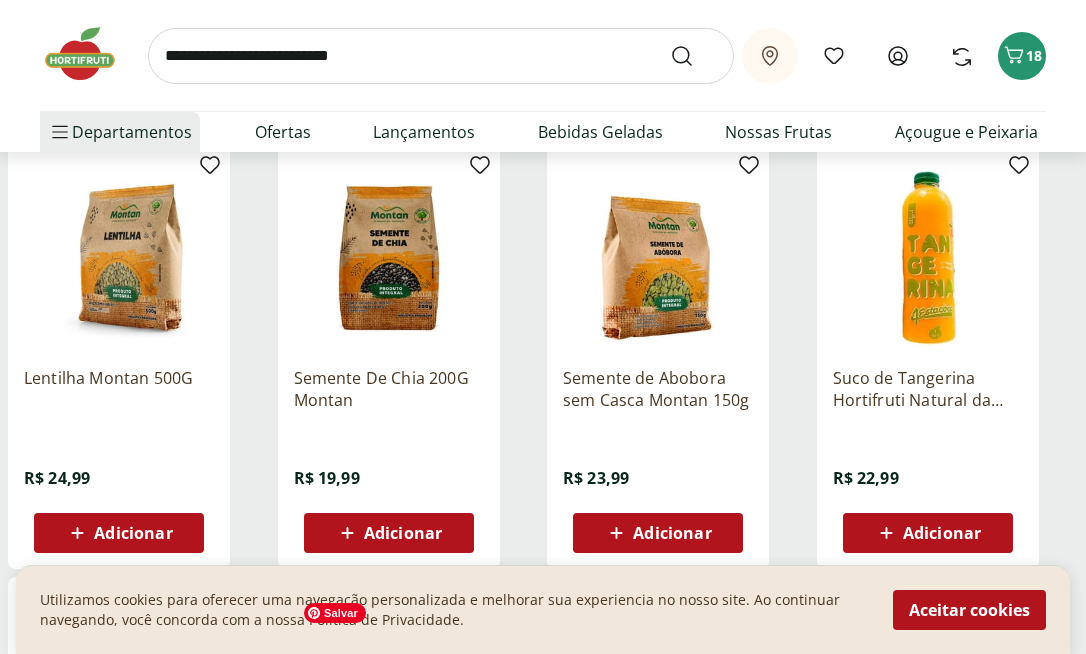 scroll, scrollTop: 656, scrollLeft: 0, axis: vertical 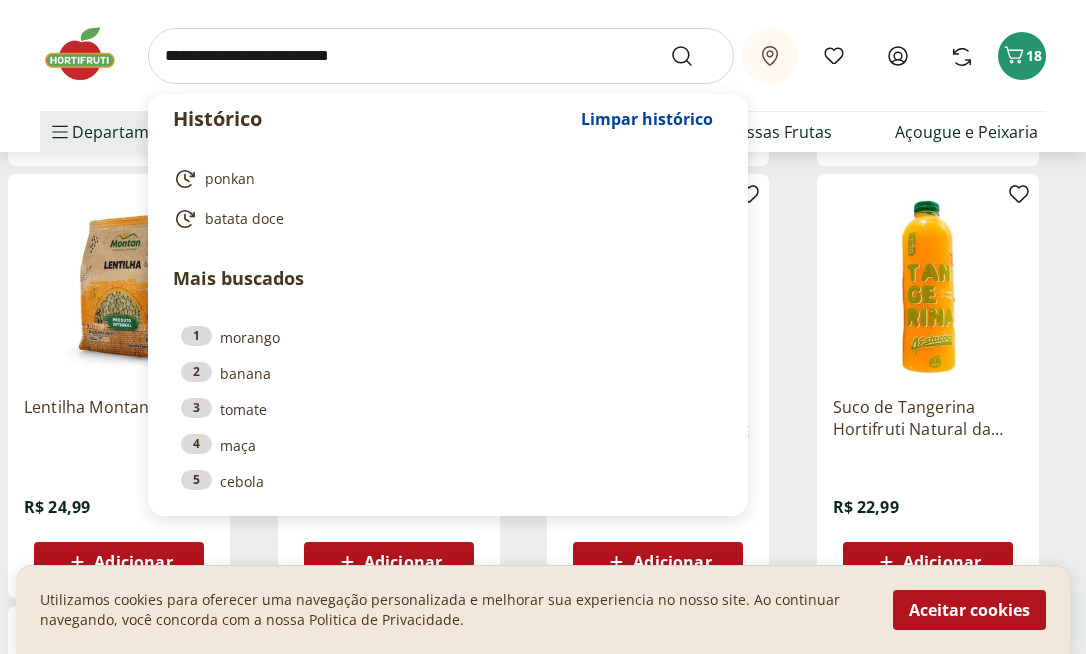 click at bounding box center [441, 56] 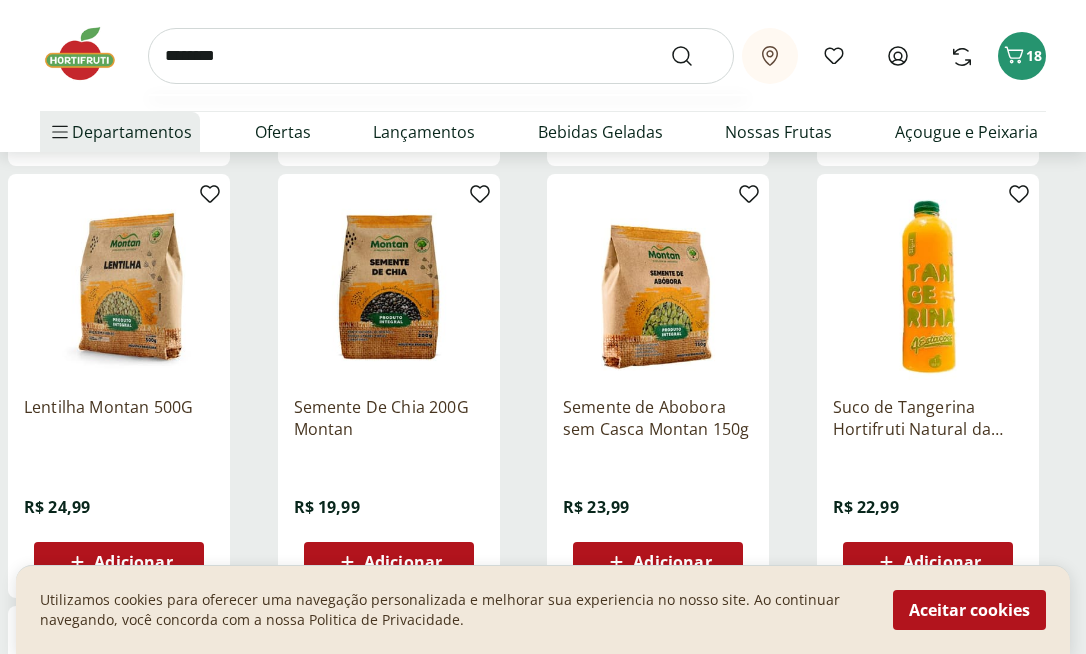type on "********" 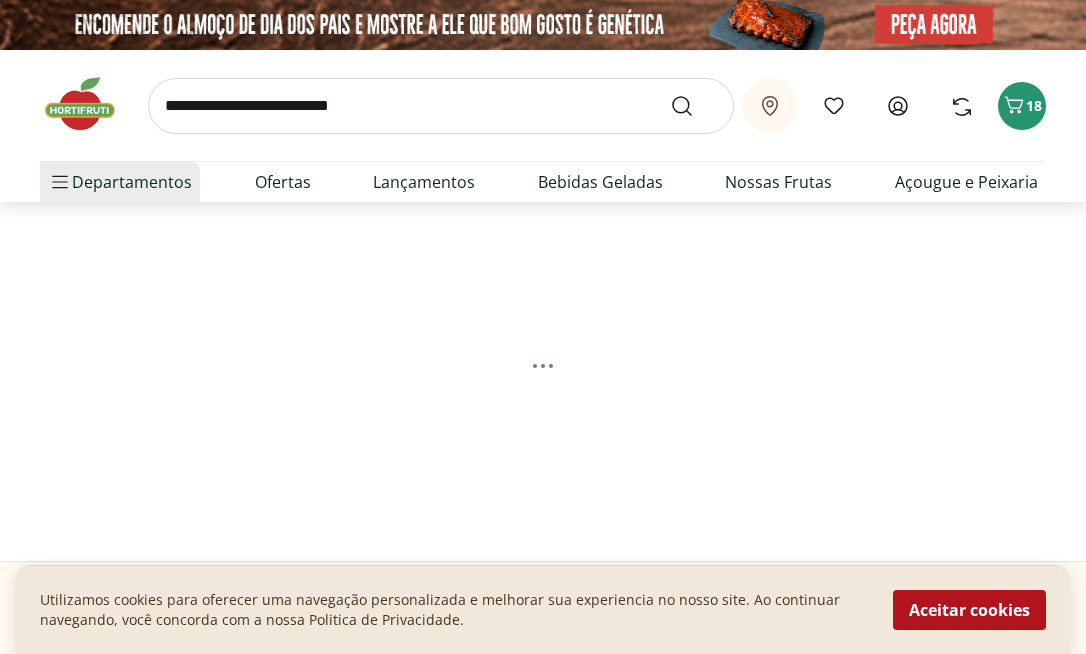 select on "**********" 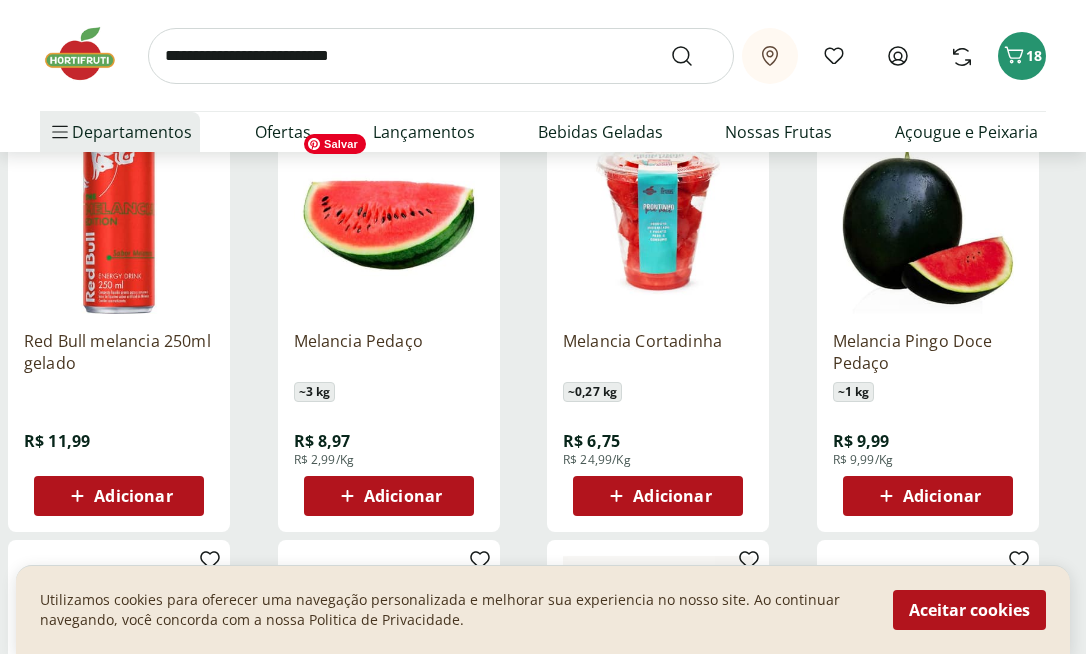 scroll, scrollTop: 291, scrollLeft: 0, axis: vertical 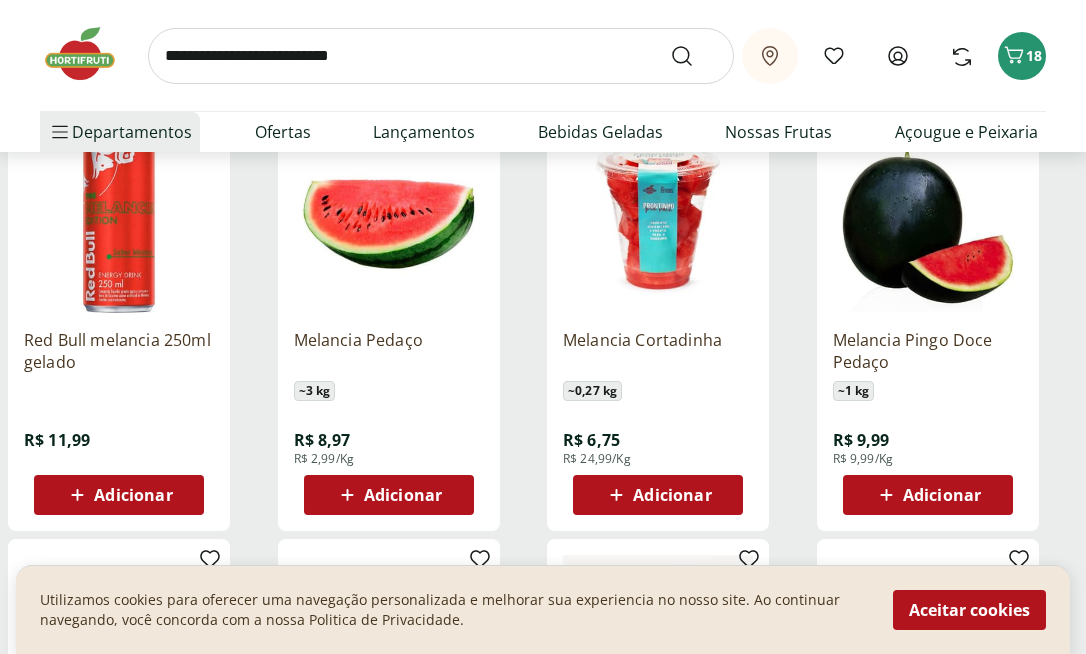 click on "Adicionar" at bounding box center (389, 495) 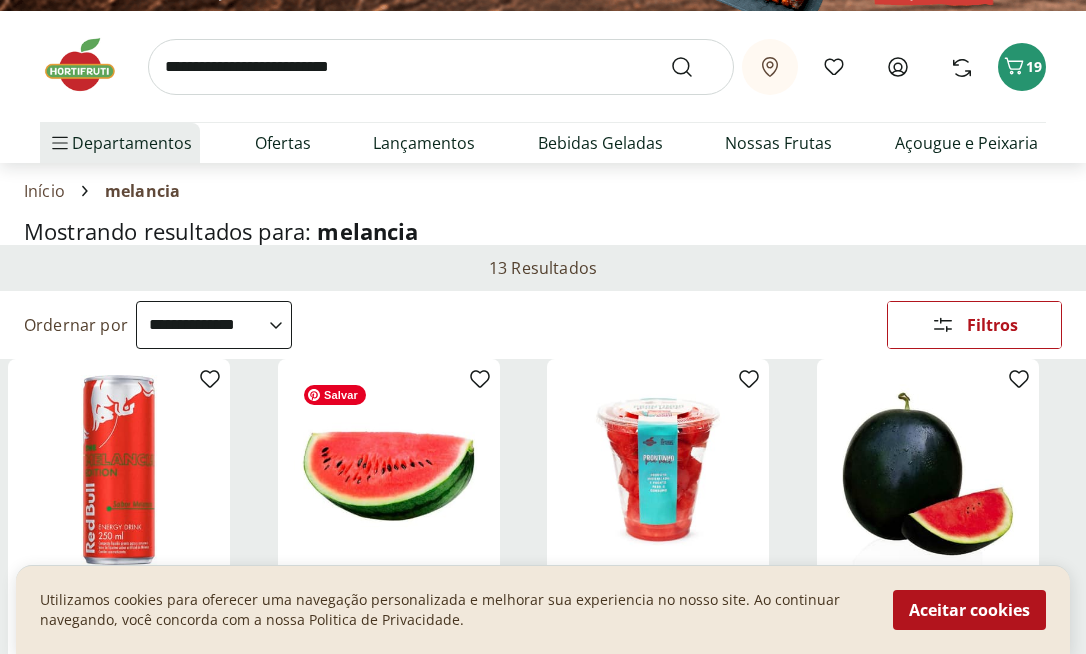 scroll, scrollTop: 267, scrollLeft: 0, axis: vertical 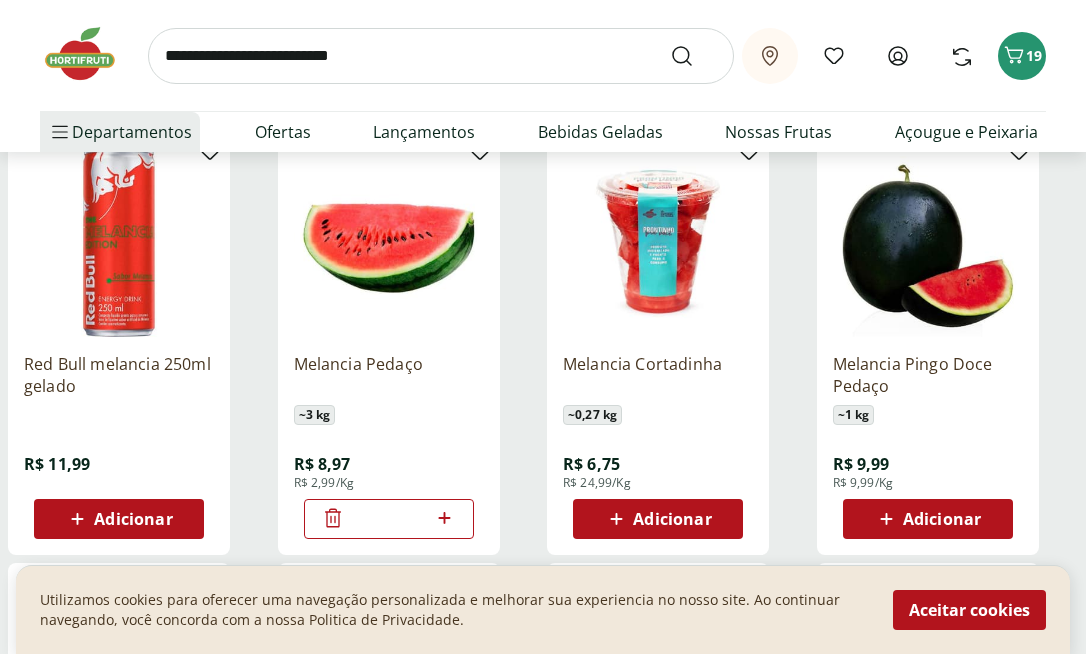 click on "Adicionar" at bounding box center (942, 519) 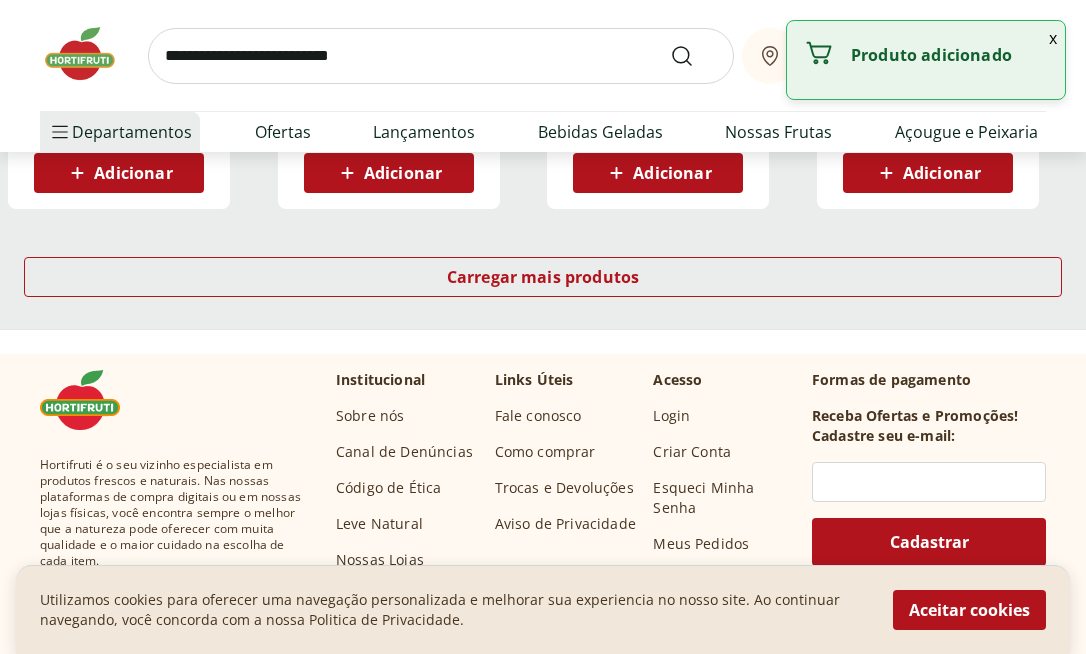 scroll, scrollTop: 1189, scrollLeft: 0, axis: vertical 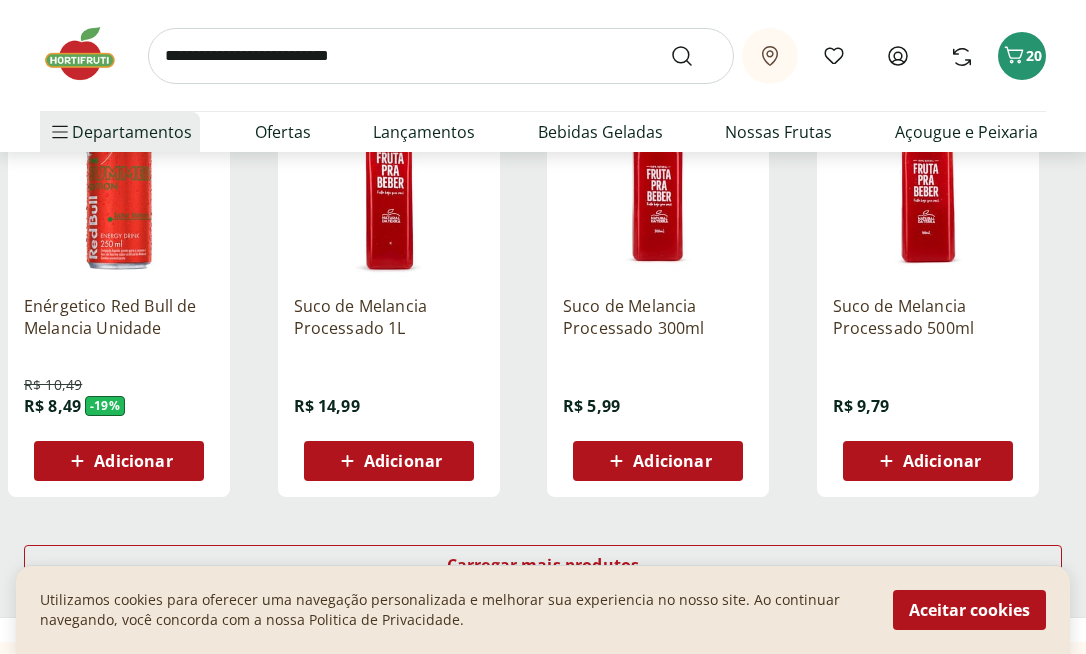 click on "Adicionar" at bounding box center (389, 461) 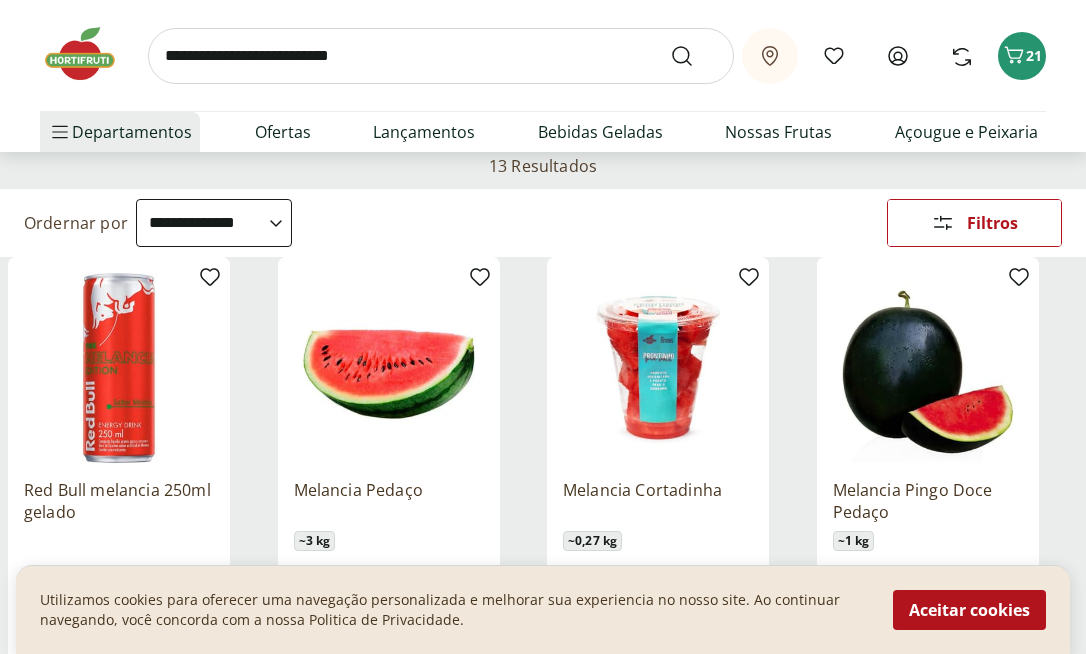 scroll, scrollTop: 0, scrollLeft: 0, axis: both 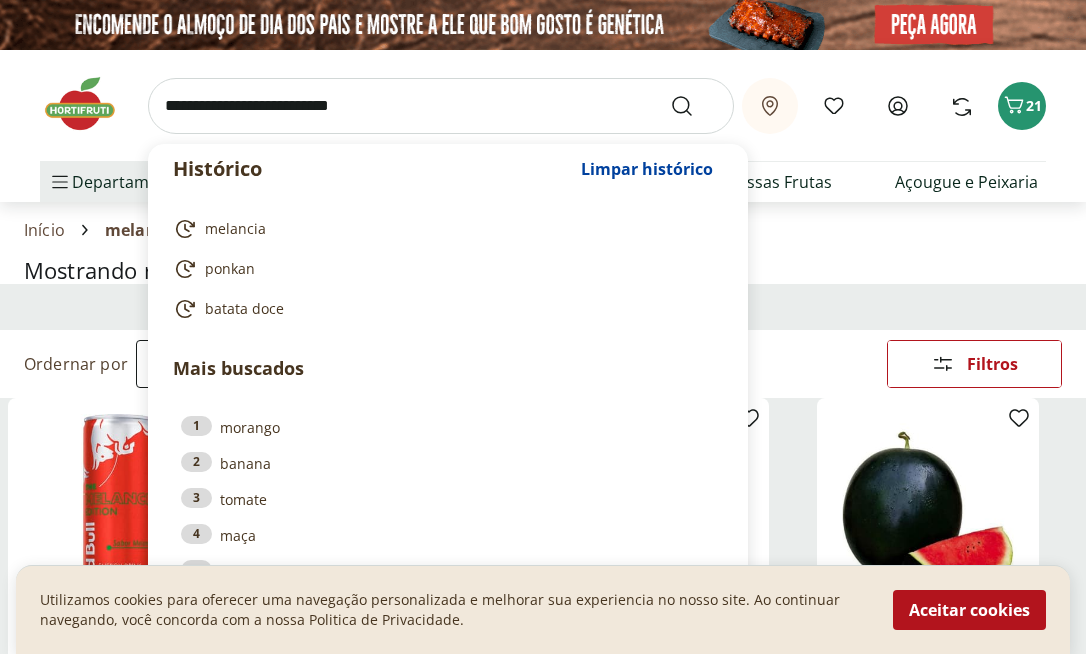 drag, startPoint x: 438, startPoint y: 96, endPoint x: 442, endPoint y: 112, distance: 16.492422 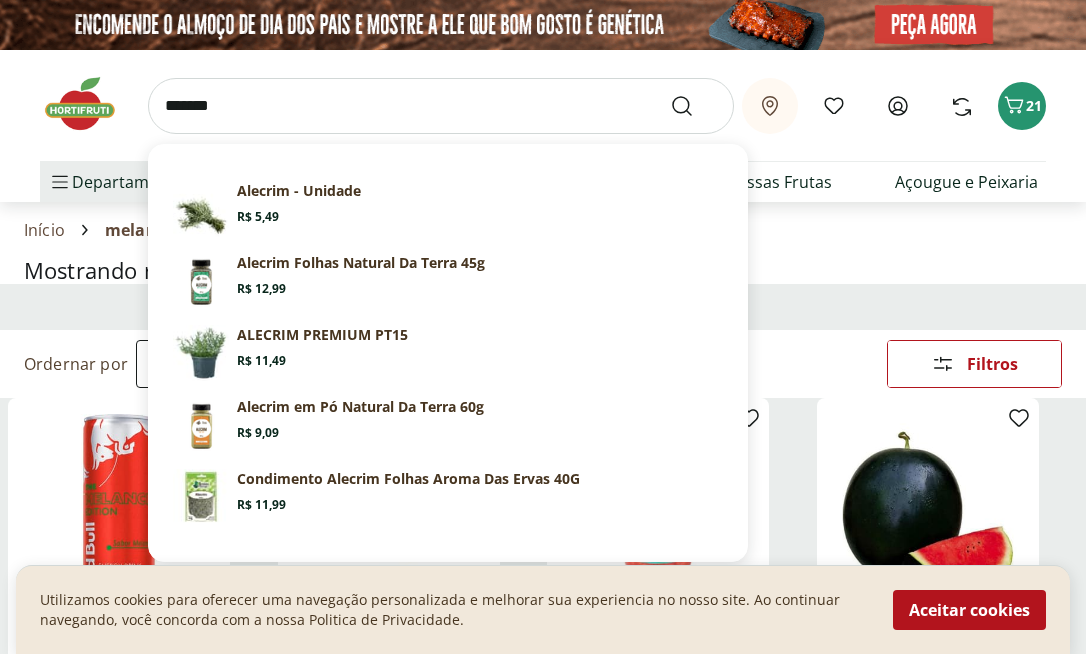 type on "*******" 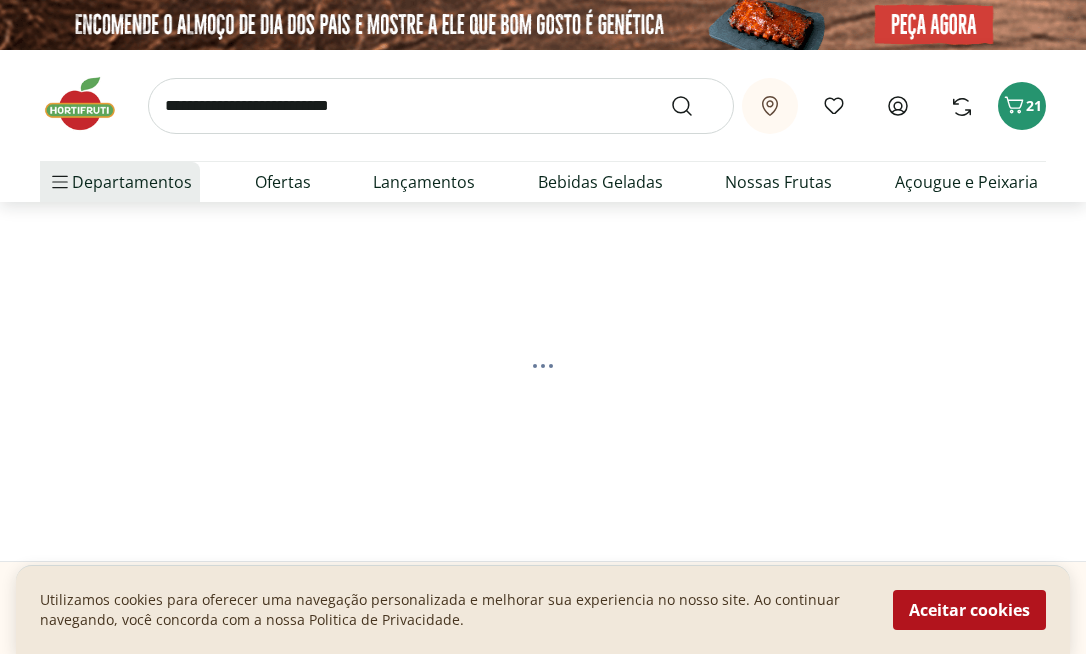 select on "**********" 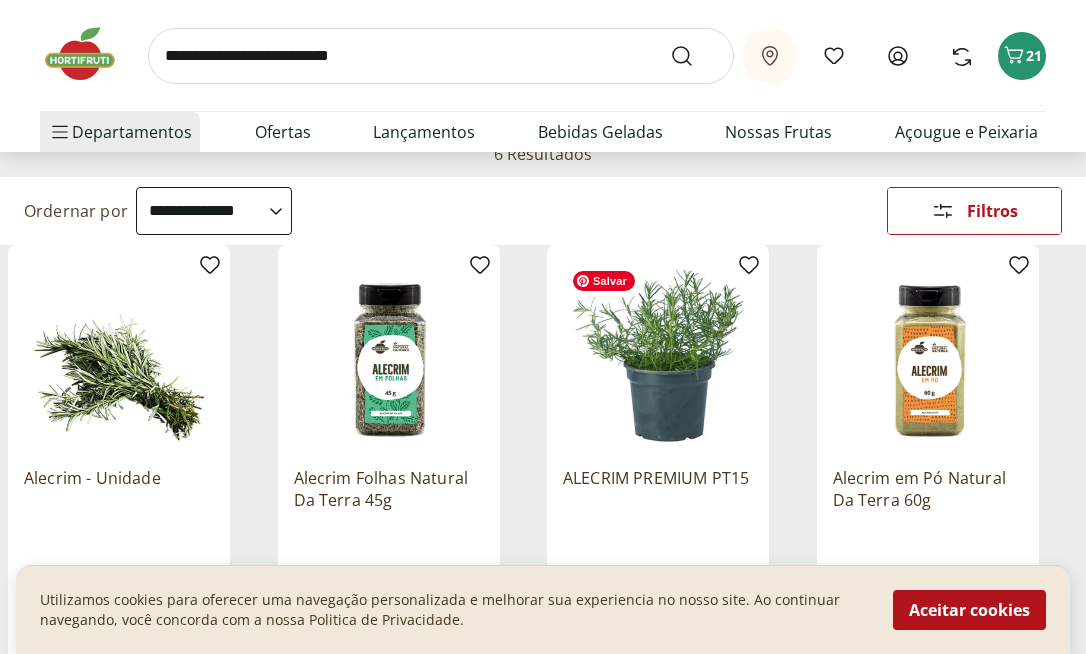 scroll, scrollTop: 362, scrollLeft: 0, axis: vertical 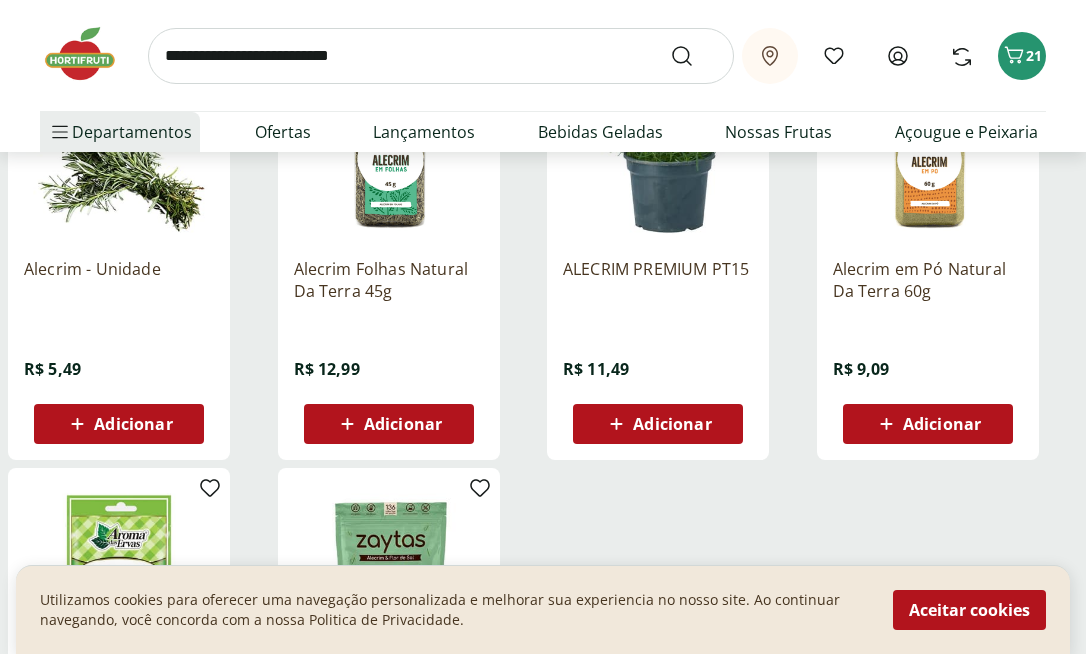 click on "Adicionar" at bounding box center (133, 424) 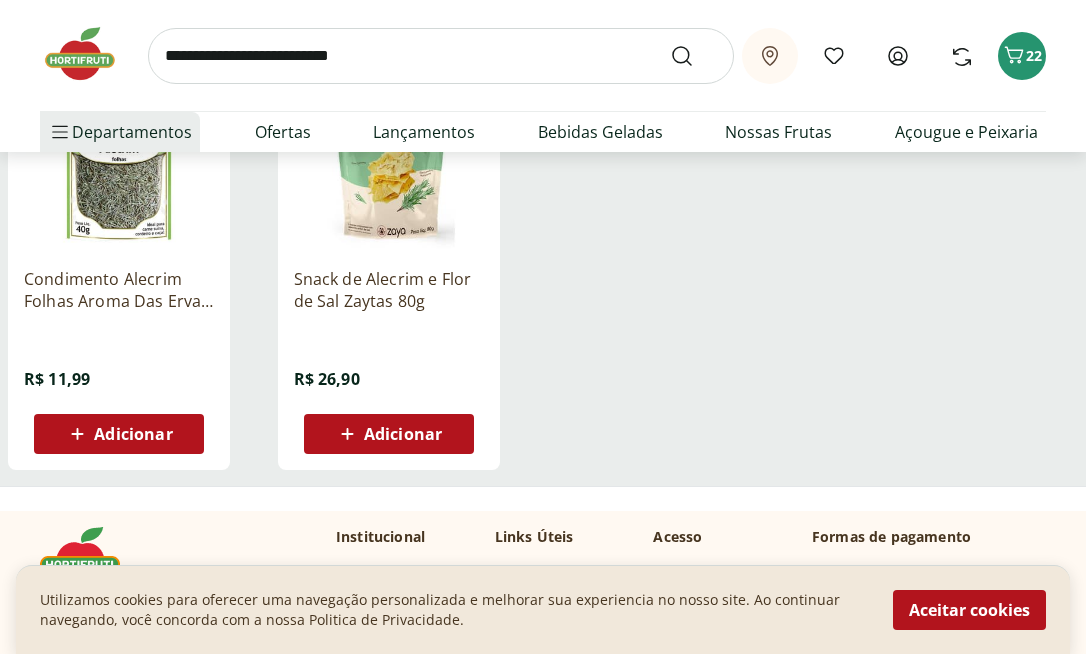 scroll, scrollTop: 719, scrollLeft: 0, axis: vertical 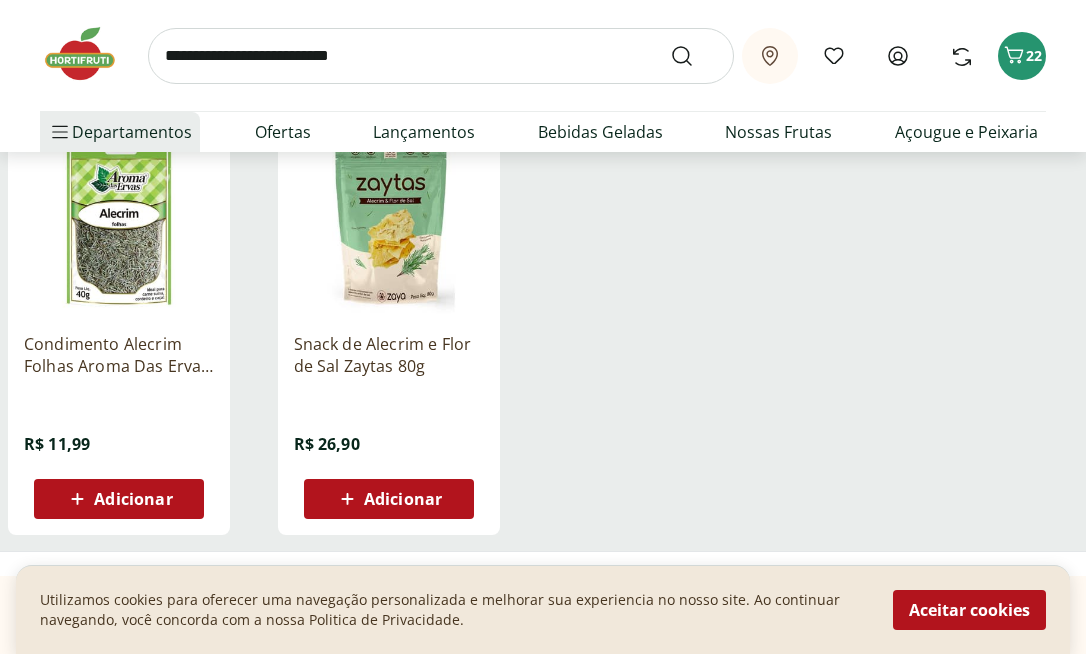 click at bounding box center (441, 56) 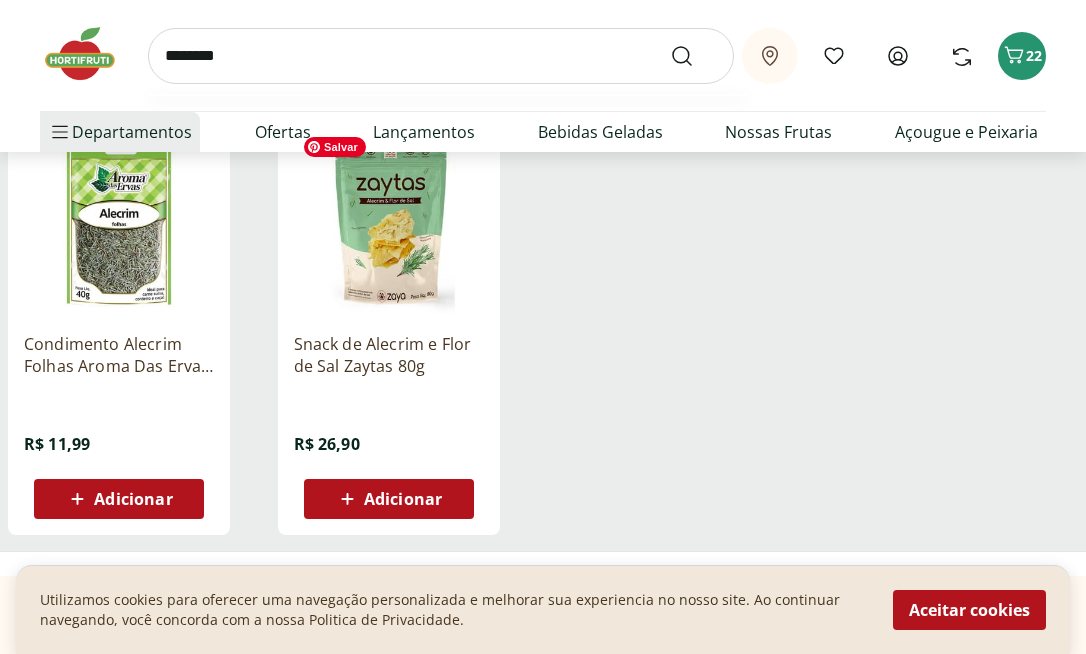 type on "********" 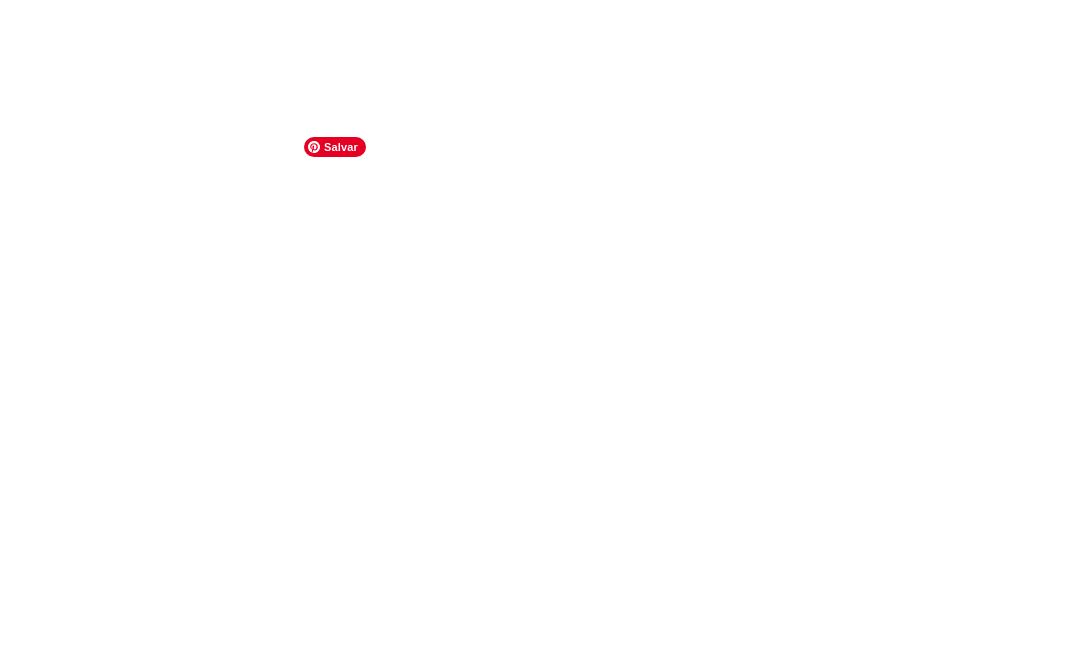 scroll, scrollTop: 0, scrollLeft: 0, axis: both 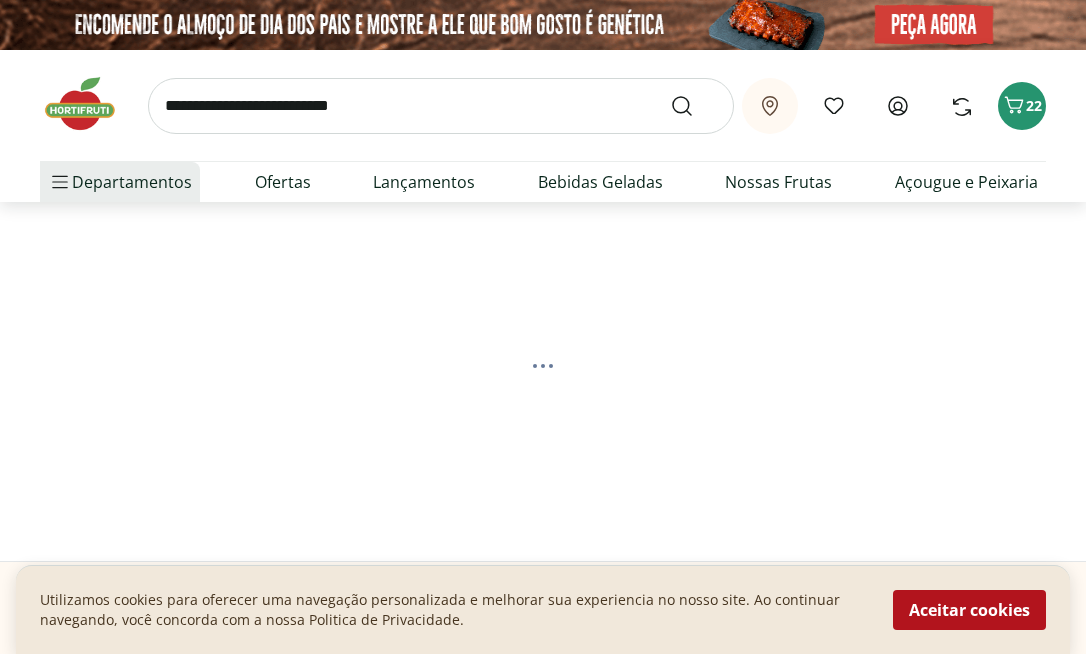 select on "**********" 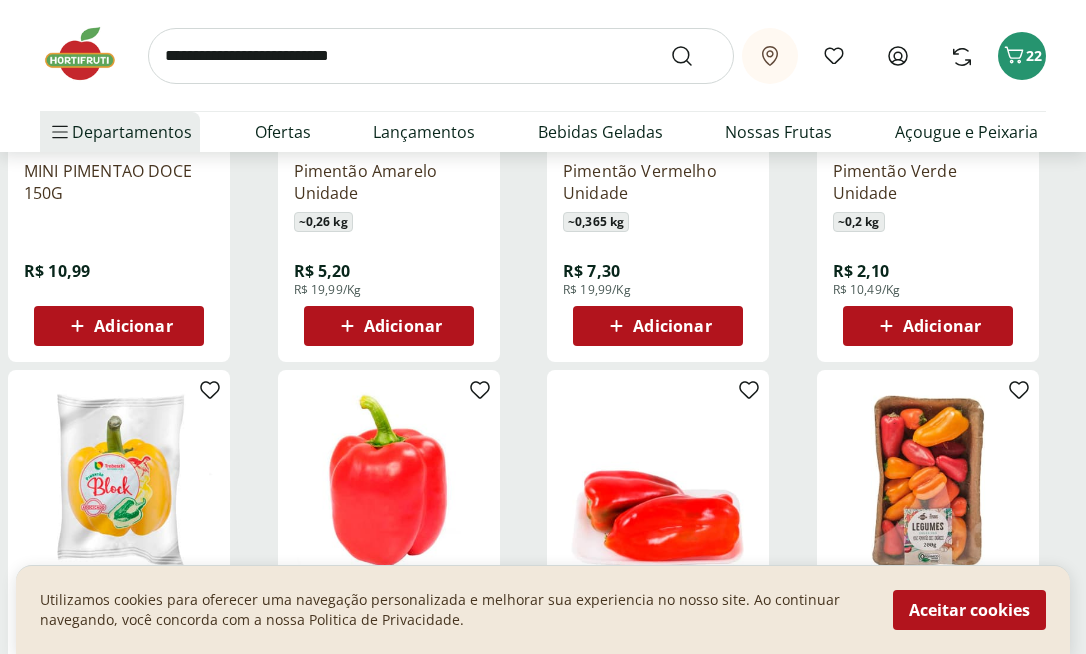 scroll, scrollTop: 238, scrollLeft: 0, axis: vertical 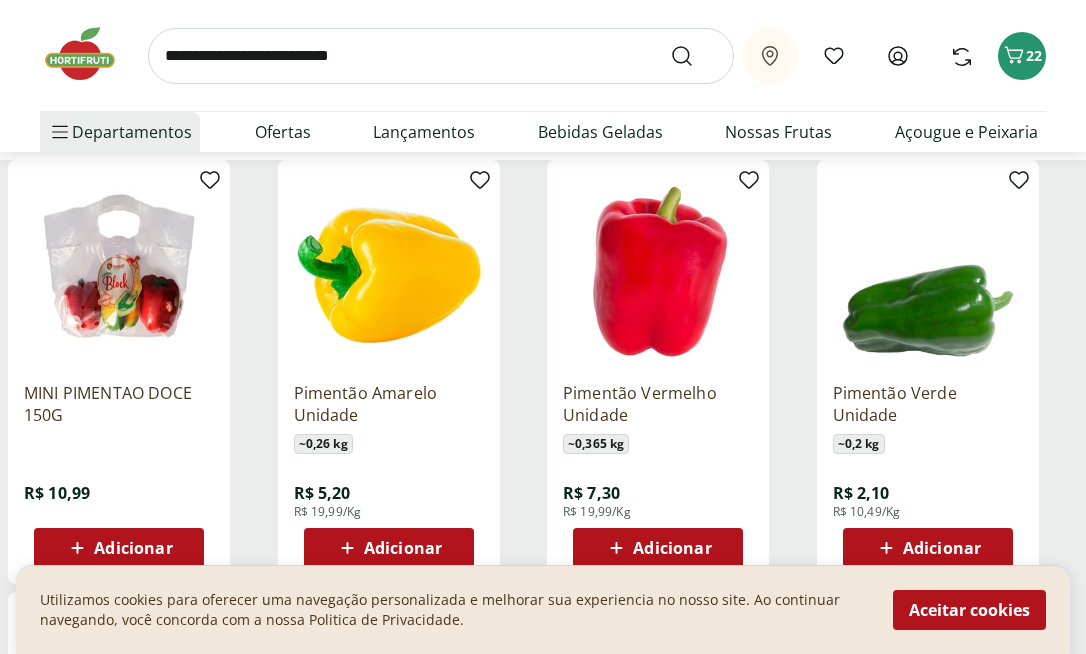 click on "Adicionar" at bounding box center [119, 548] 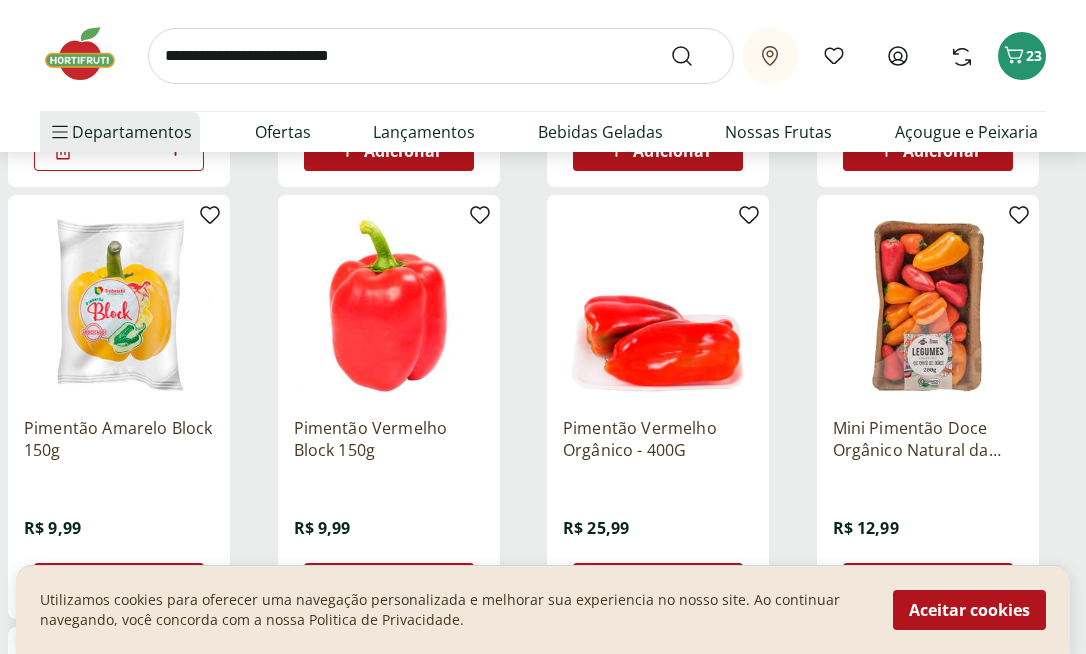 scroll, scrollTop: 0, scrollLeft: 0, axis: both 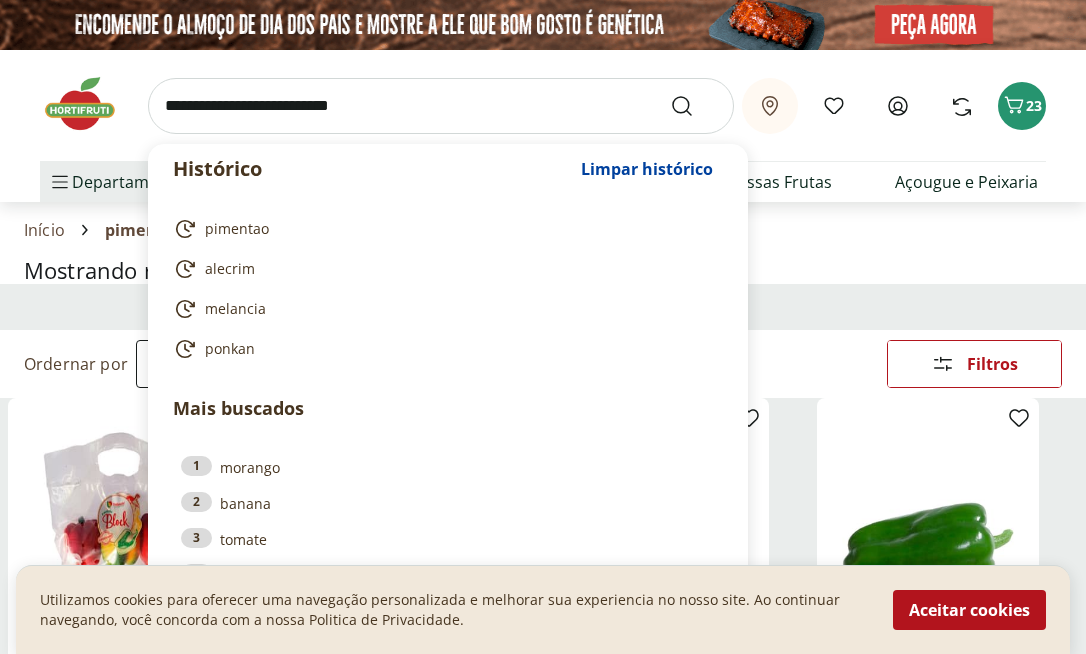 click at bounding box center (441, 106) 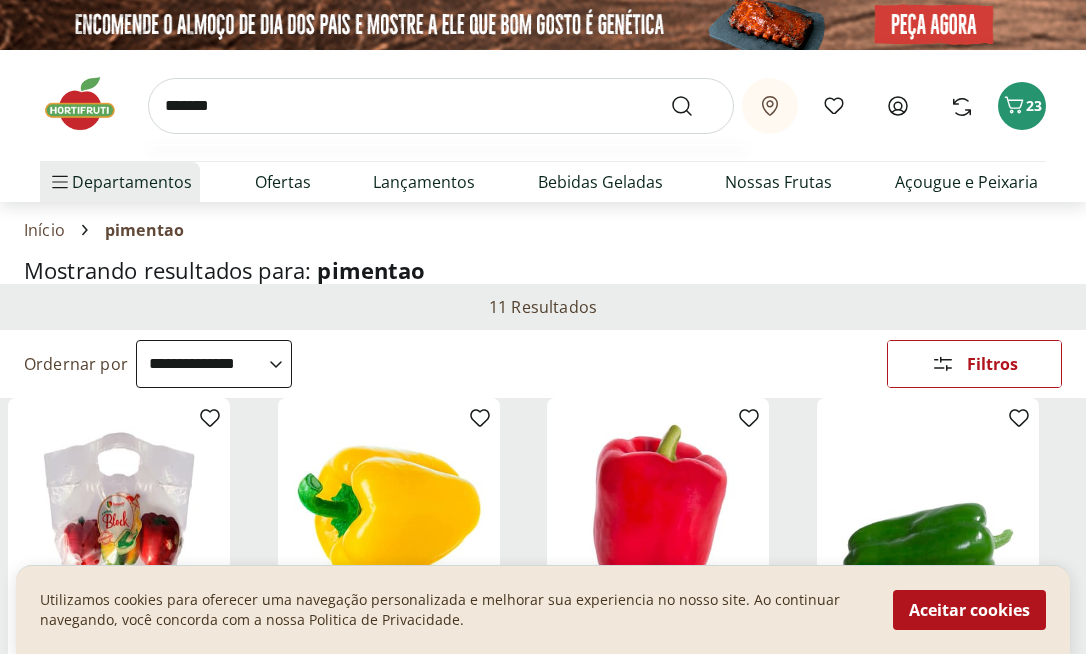type on "*******" 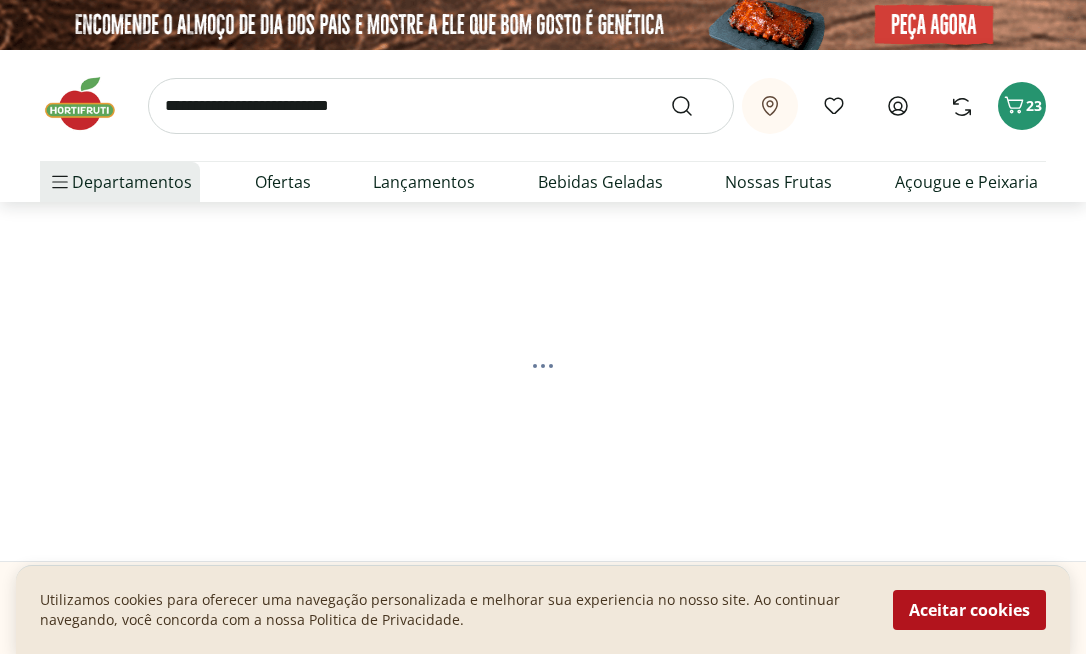 select on "**********" 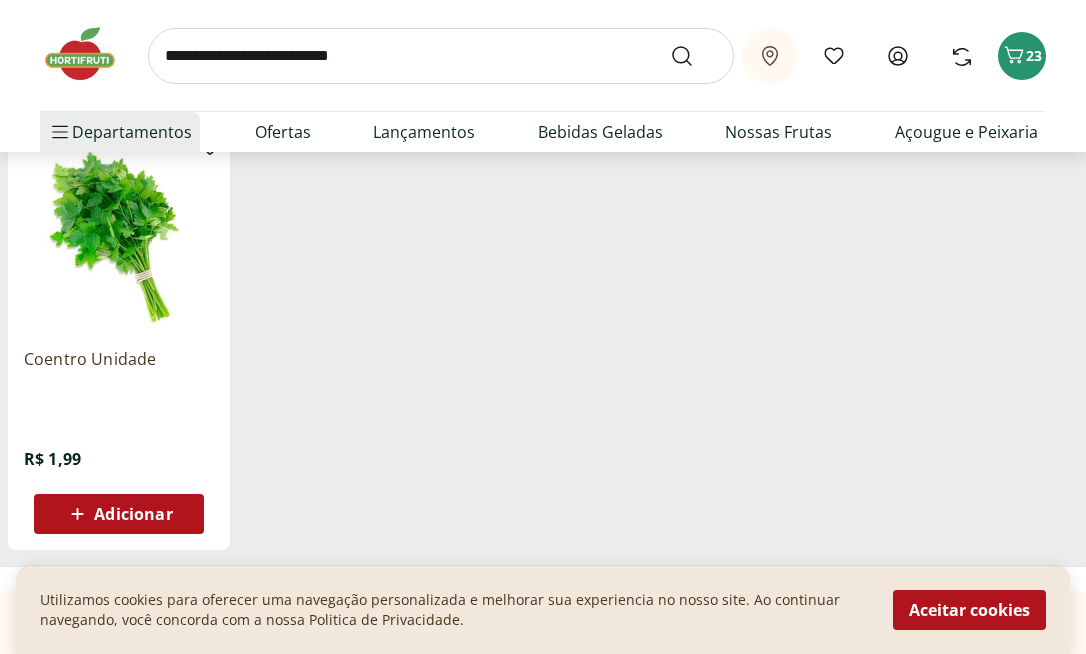 scroll, scrollTop: 438, scrollLeft: 0, axis: vertical 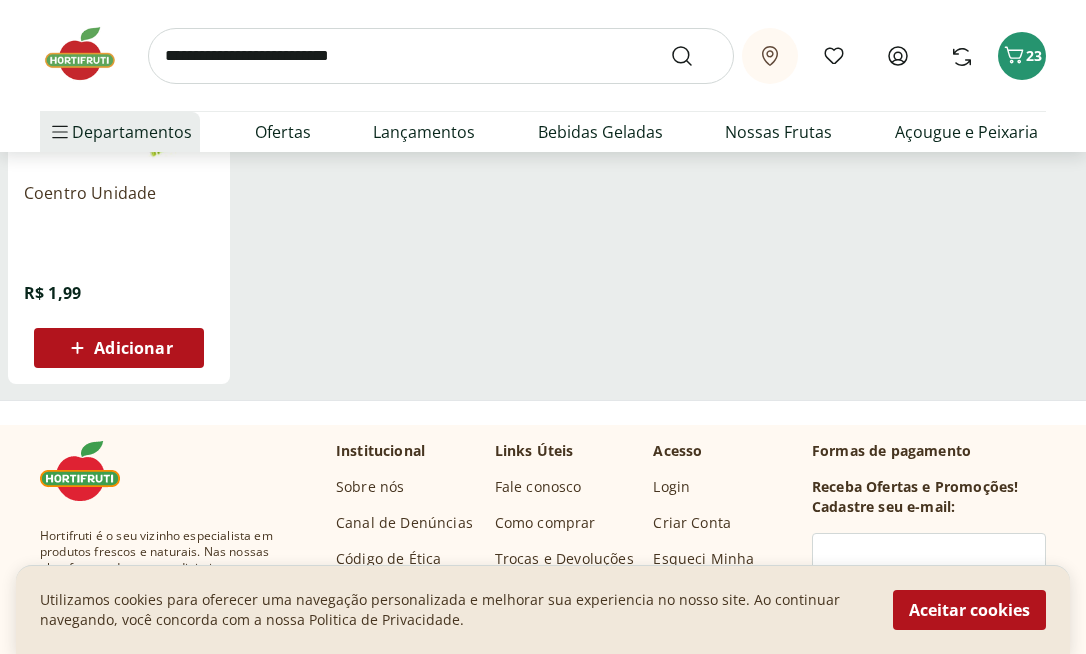click on "Adicionar" at bounding box center (119, 348) 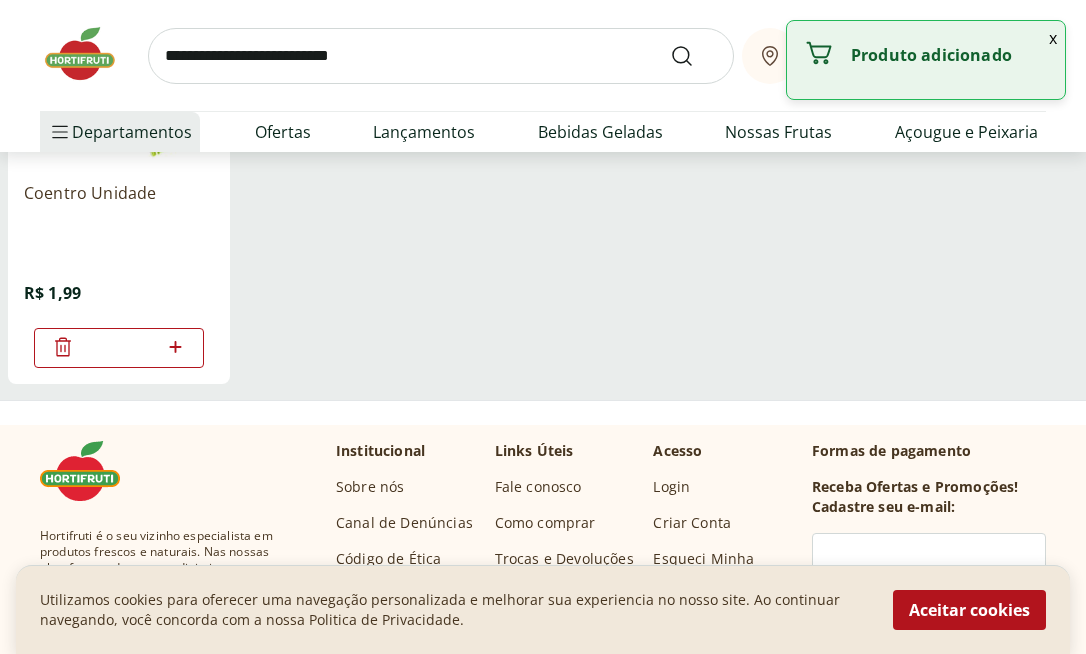 drag, startPoint x: 340, startPoint y: 56, endPoint x: 325, endPoint y: 60, distance: 15.524175 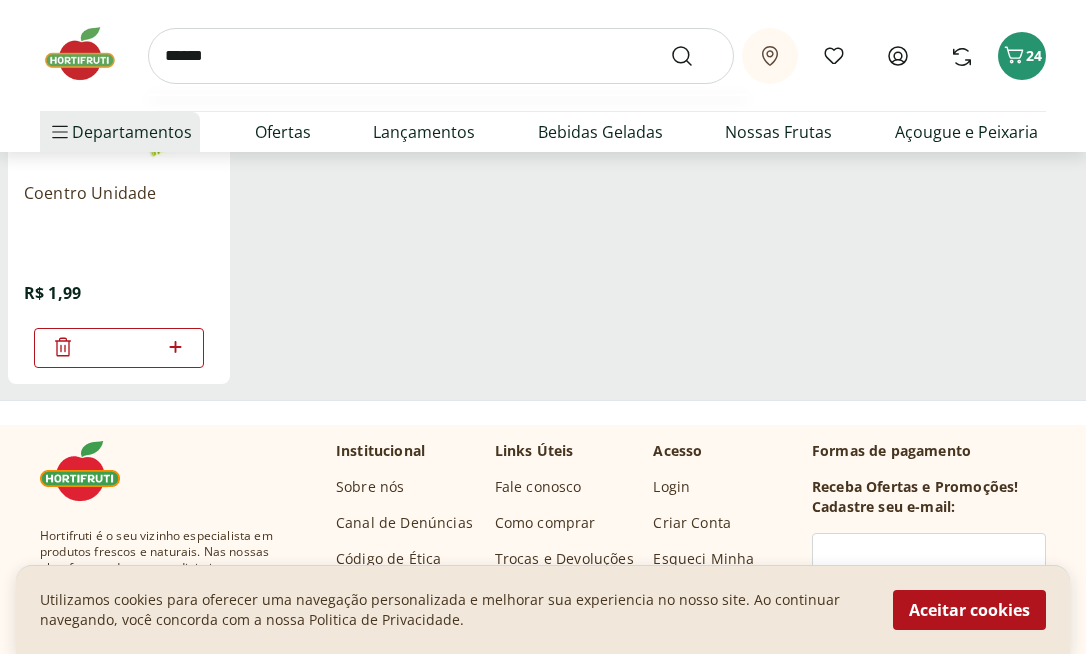 type on "******" 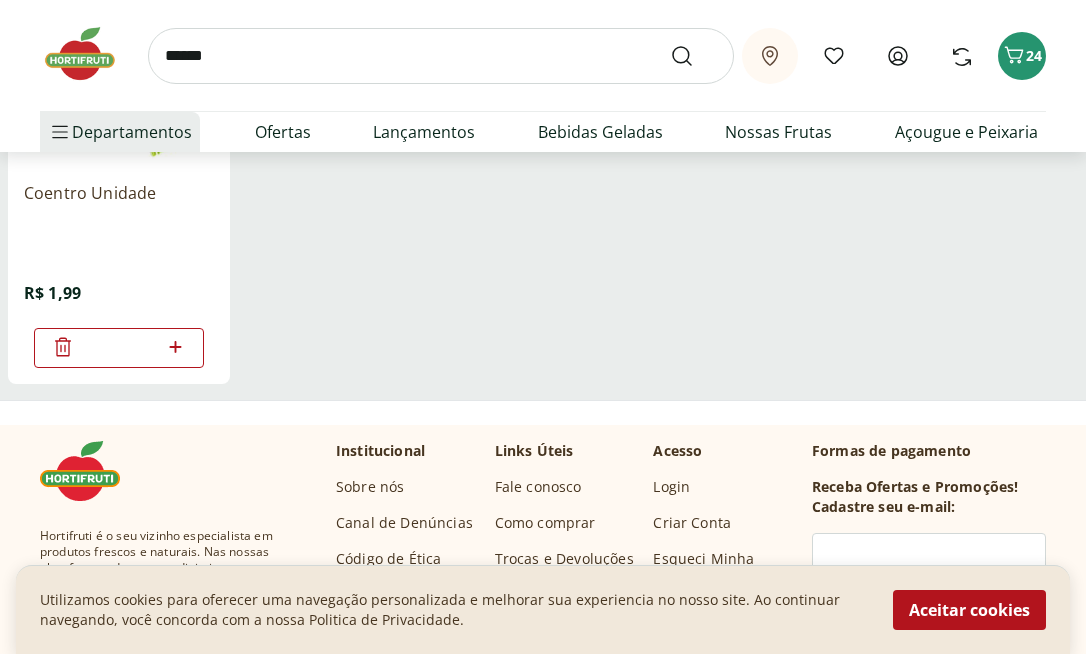 scroll, scrollTop: 0, scrollLeft: 0, axis: both 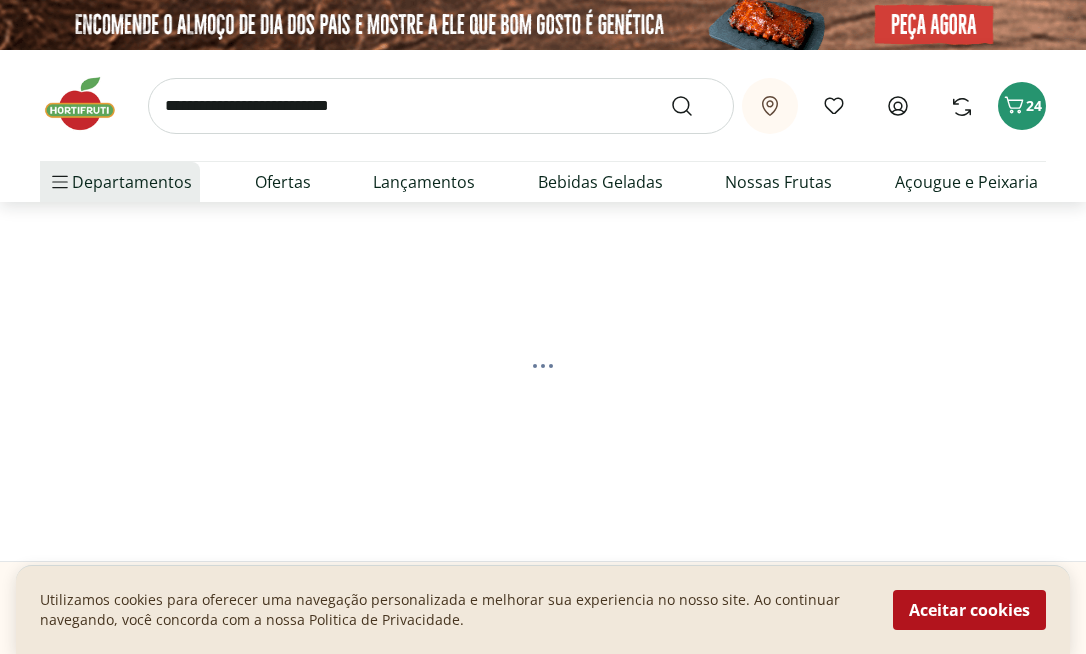 select on "**********" 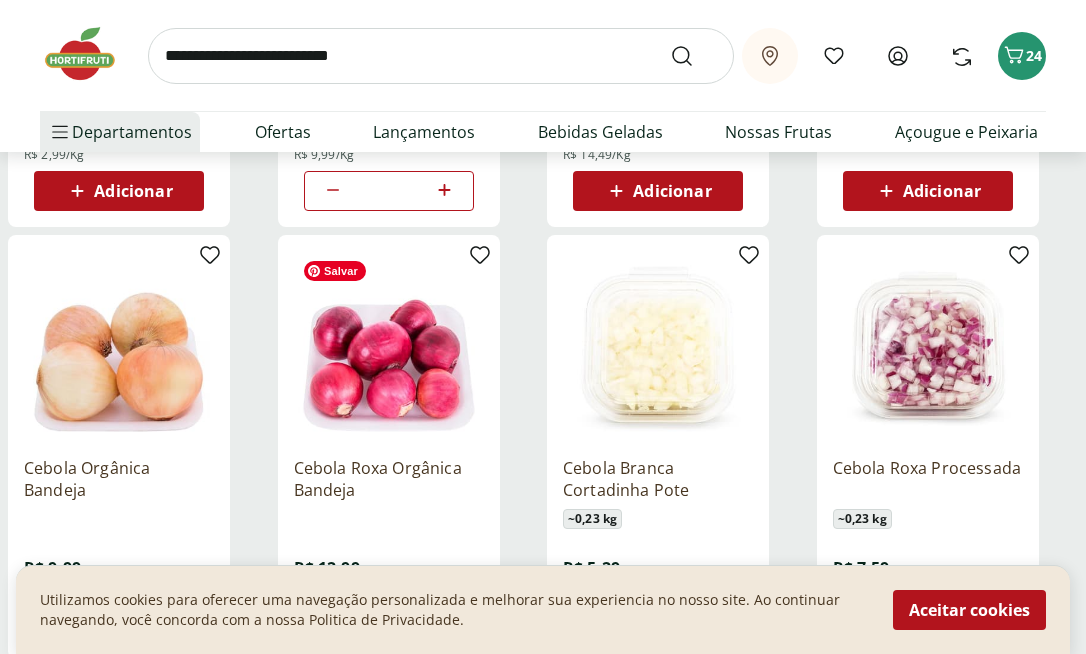 scroll, scrollTop: 593, scrollLeft: 0, axis: vertical 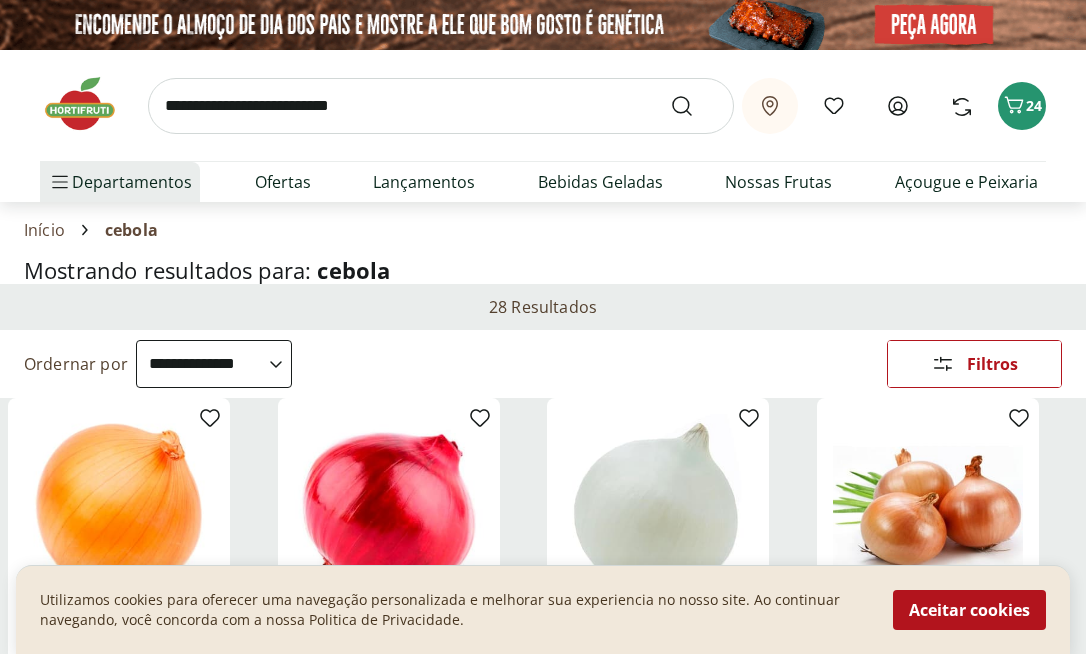 select on "**********" 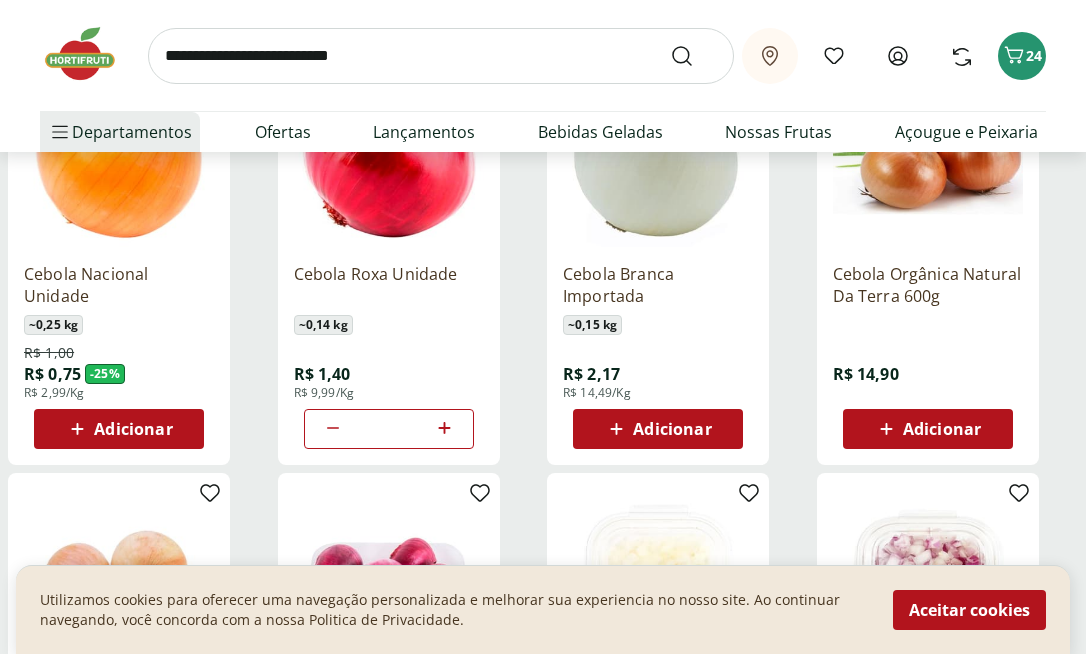 scroll, scrollTop: 0, scrollLeft: 0, axis: both 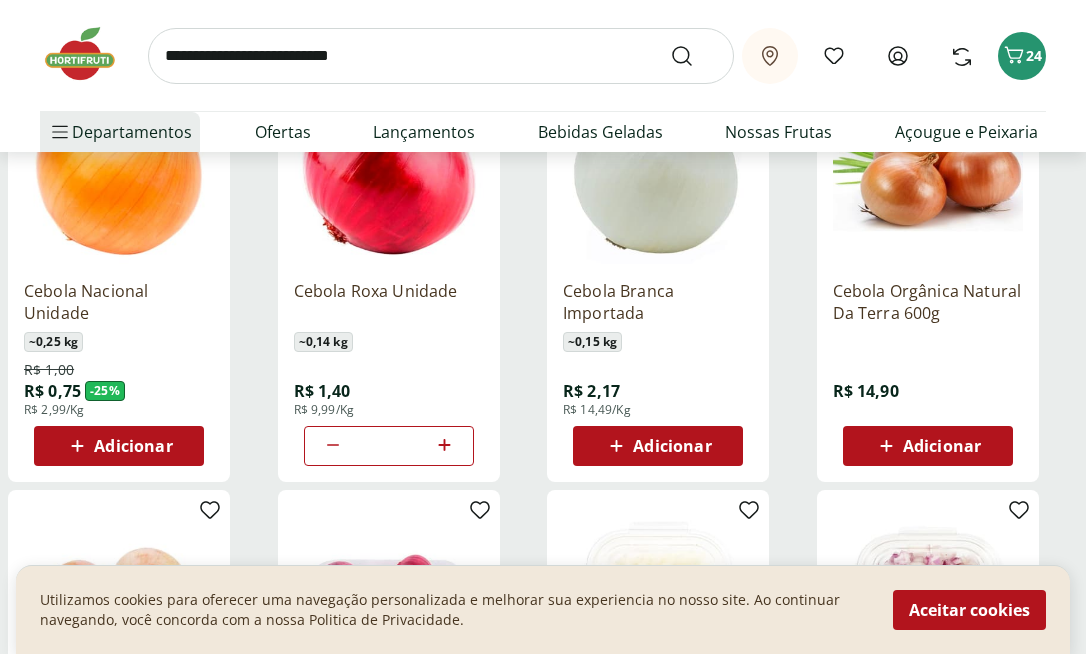 click on "Adicionar" at bounding box center (133, 446) 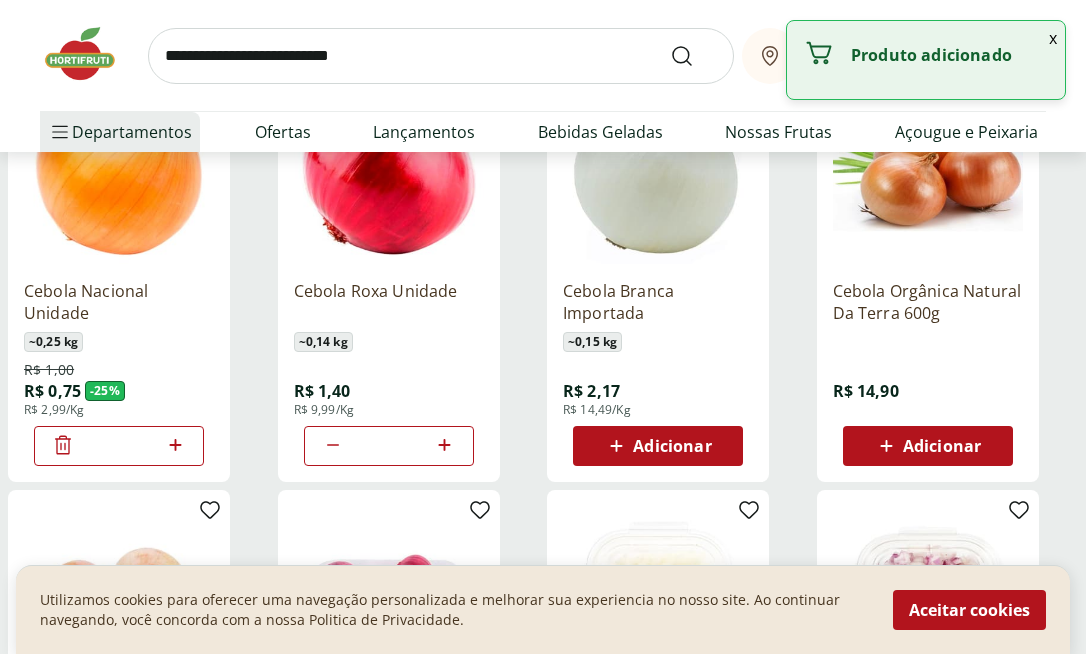 click 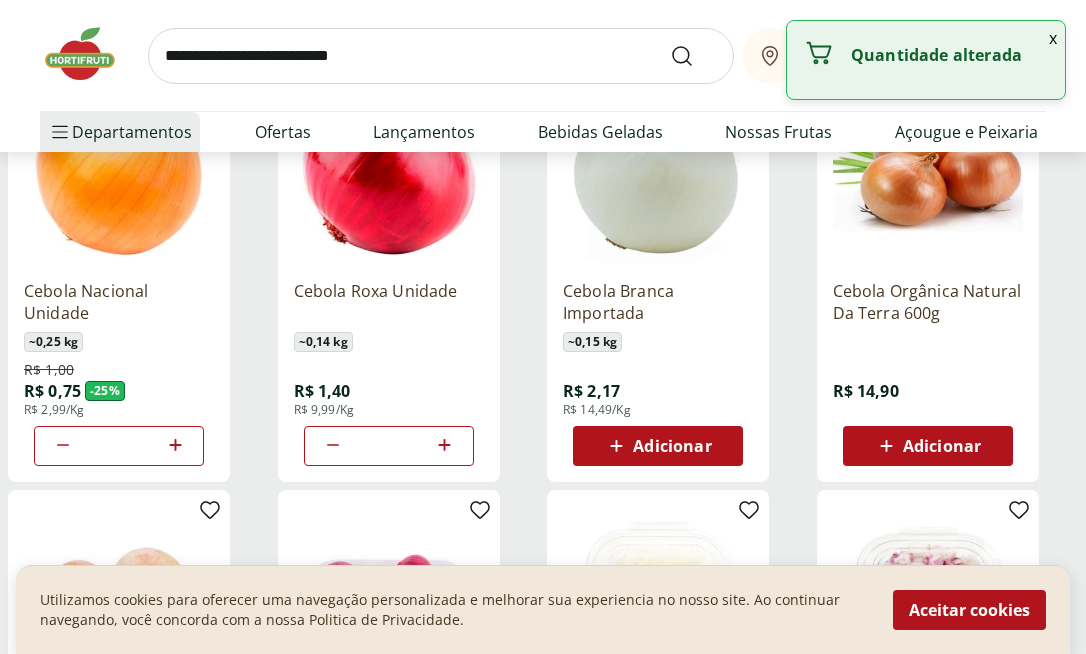 click 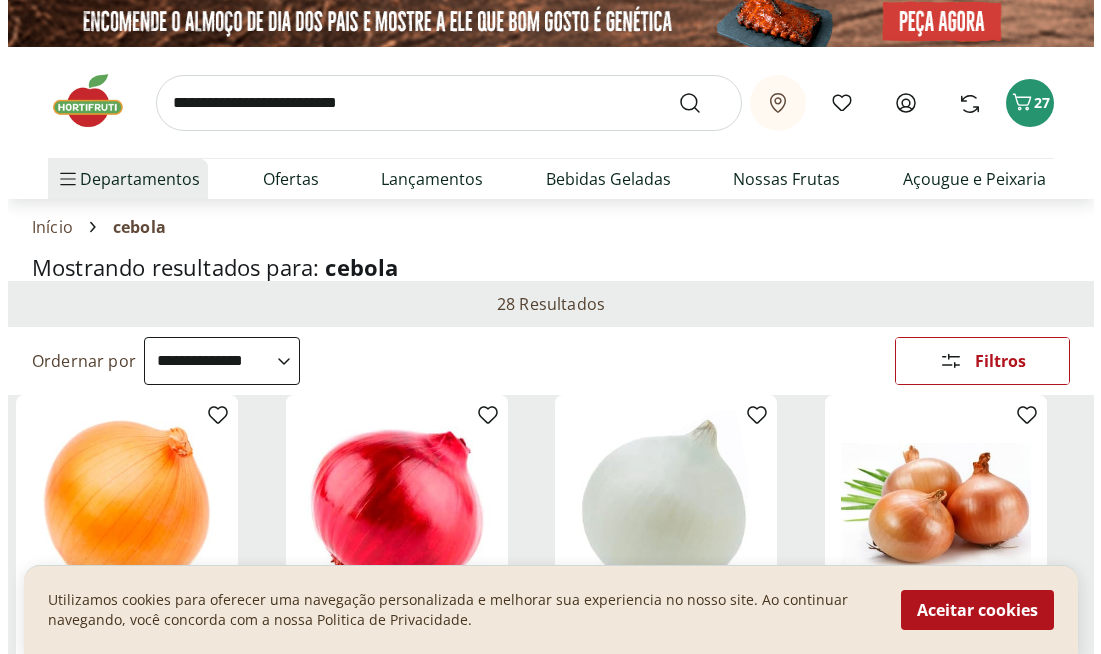 scroll, scrollTop: 0, scrollLeft: 0, axis: both 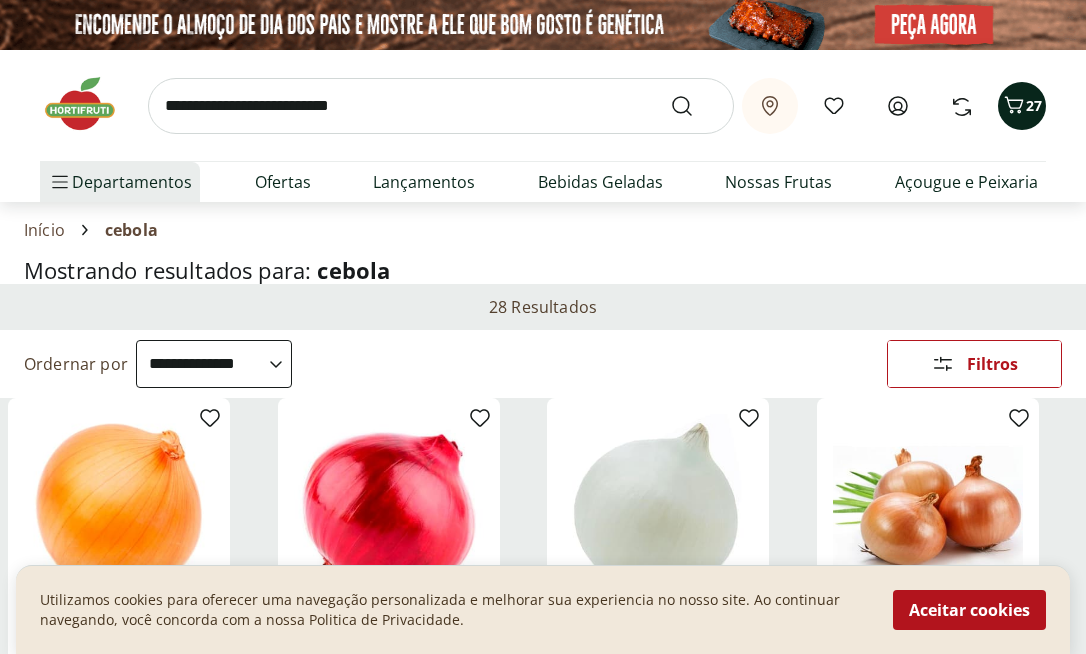click 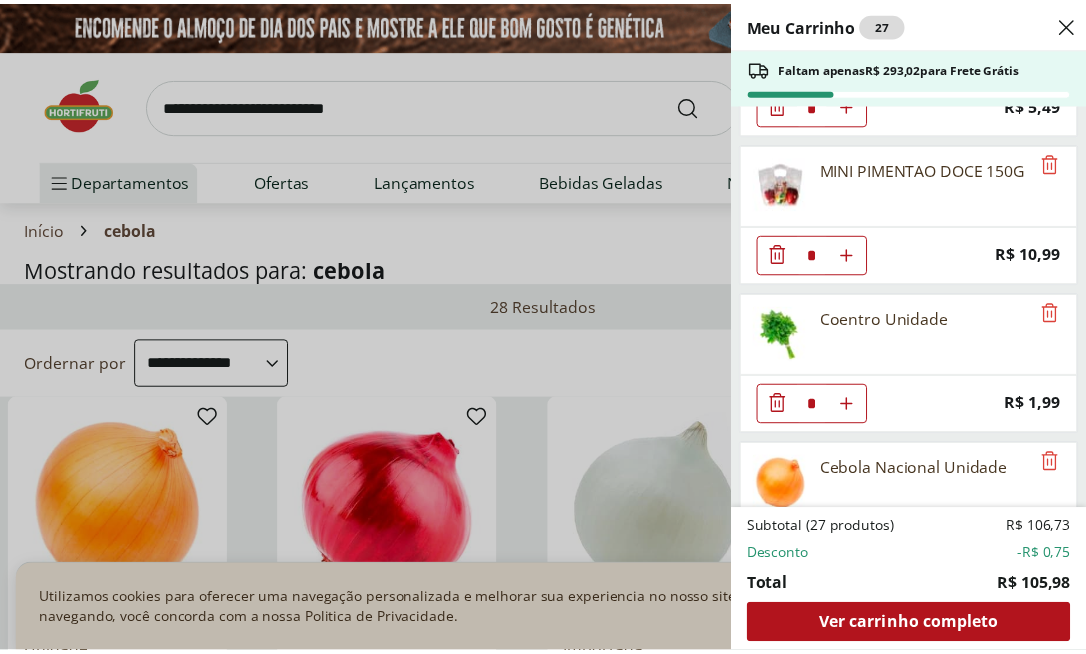 scroll, scrollTop: 1552, scrollLeft: 0, axis: vertical 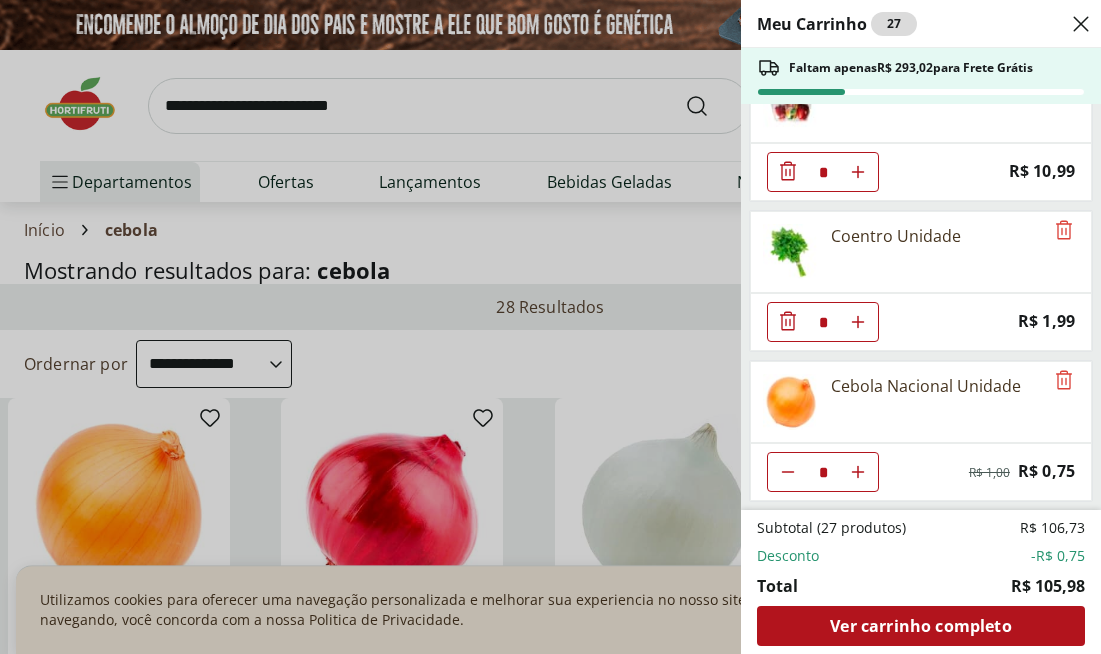 click on "Meu Carrinho 27 Faltam apenas  R$ 293,02  para Frete Grátis Morango Bandeja 250g * Price: R$ 15,99 Caqui Fuyu * Price: R$ 4,80 Cebola Roxa Unidade * Price: R$ 1,40 Pão Frances * Price: R$ 1,49 Batata Doce Roxa unidade * Price: R$ 3,72 Mexerica Rio Unidade * Price: R$ 1,92 Melancia Pedaço * Price: R$ 8,97 Melancia Pingo Doce Pedaço * Price: R$ 9,99 Suco de Melancia Processado 1L * Price: R$ 14,99 Alecrim - Unidade * Price: R$ 5,49 MINI PIMENTAO DOCE 150G * Price: R$ 10,99 Coentro Unidade * Price: R$ 1,99 Cebola Nacional Unidade * Original price: R$ 1,00 Price: R$ 0,75 Subtotal (27 produtos) R$ 106,73 Desconto -R$ 0,75 Total R$ 105,98 Ver carrinho completo" at bounding box center [550, 327] 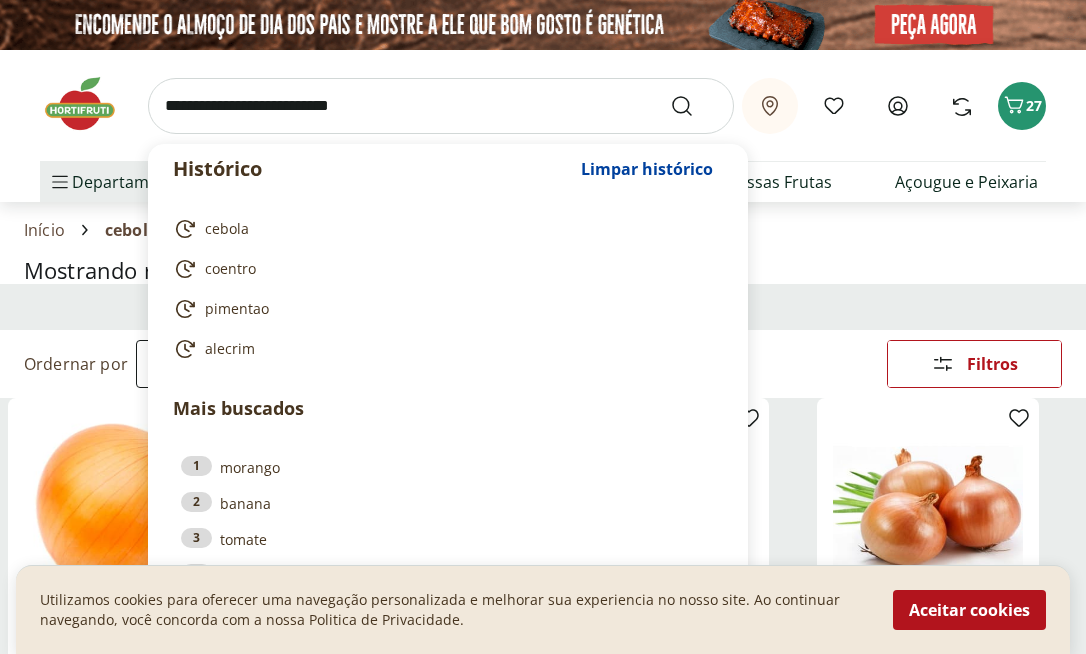 click at bounding box center [441, 106] 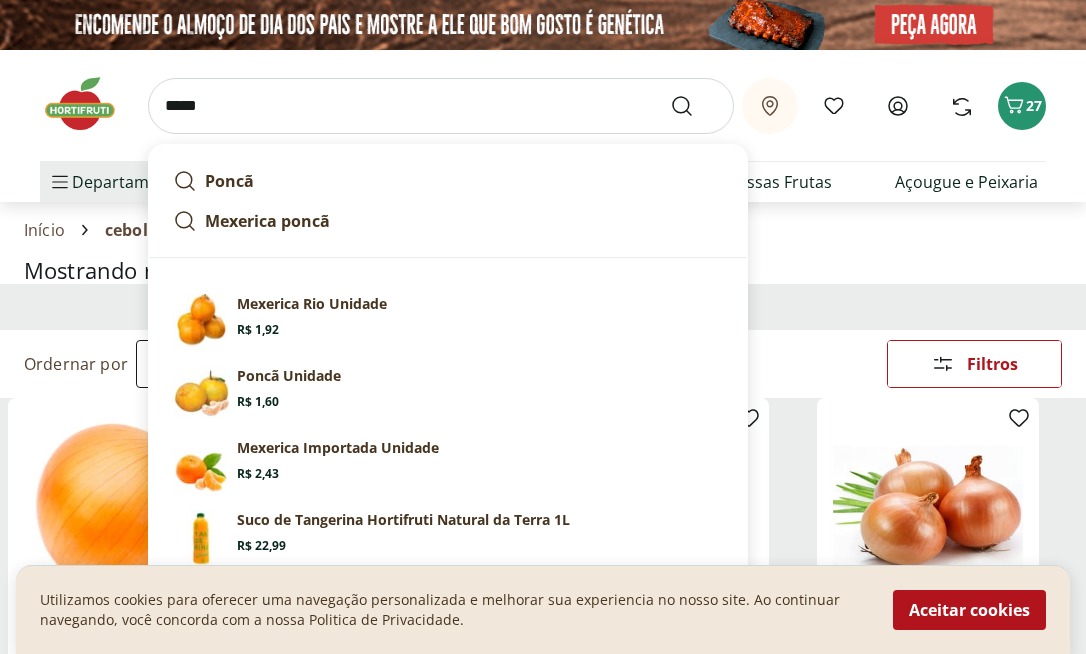 type on "*****" 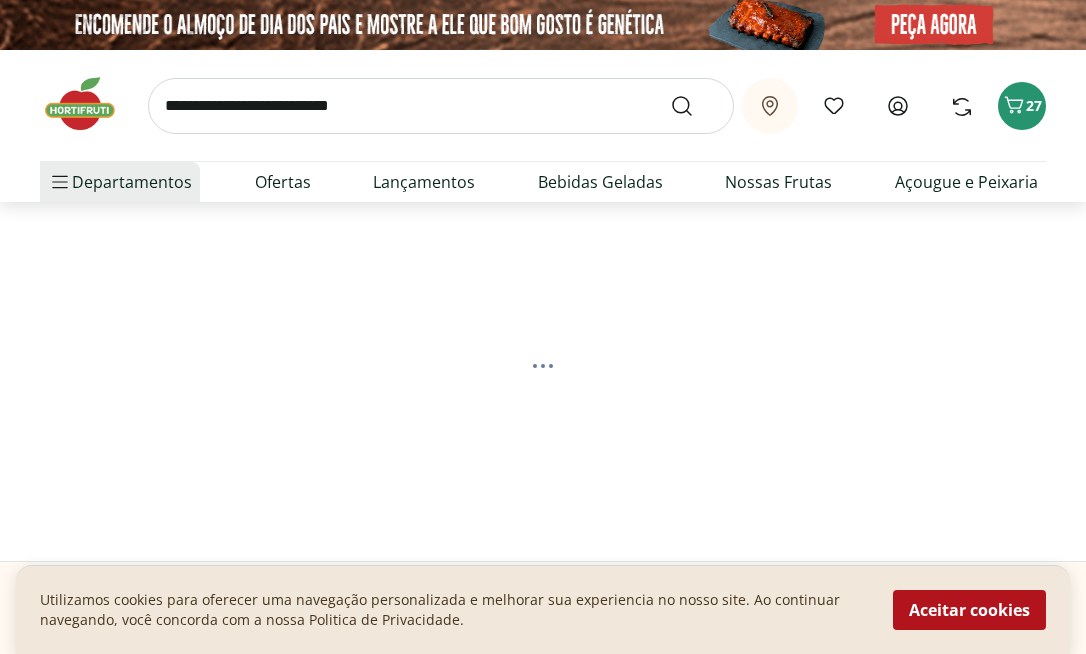 select on "**********" 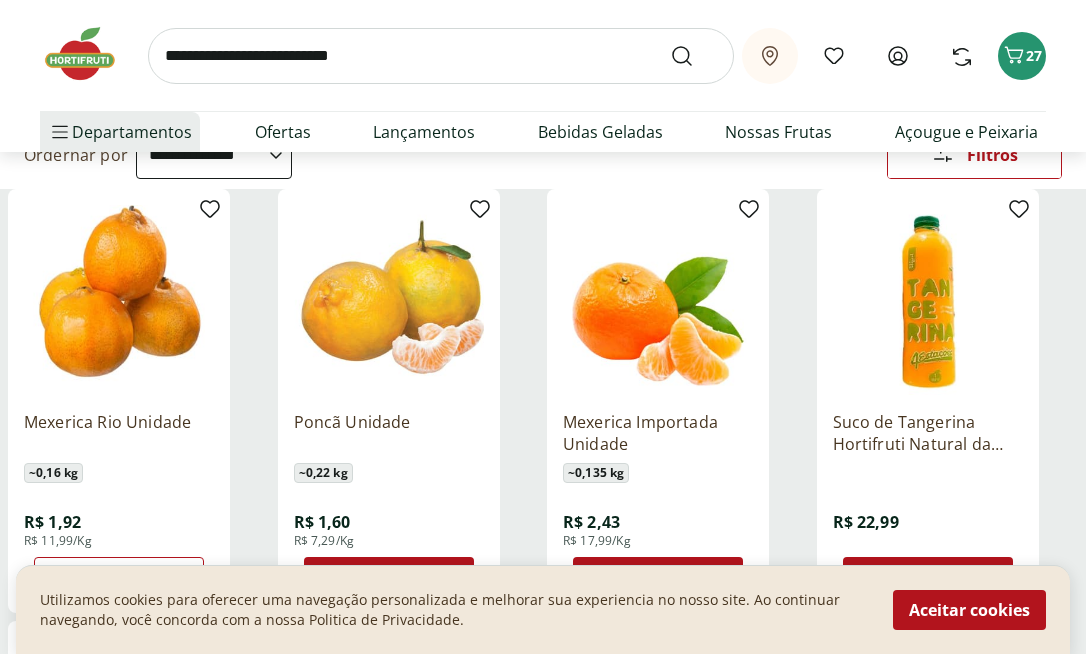 scroll, scrollTop: 311, scrollLeft: 0, axis: vertical 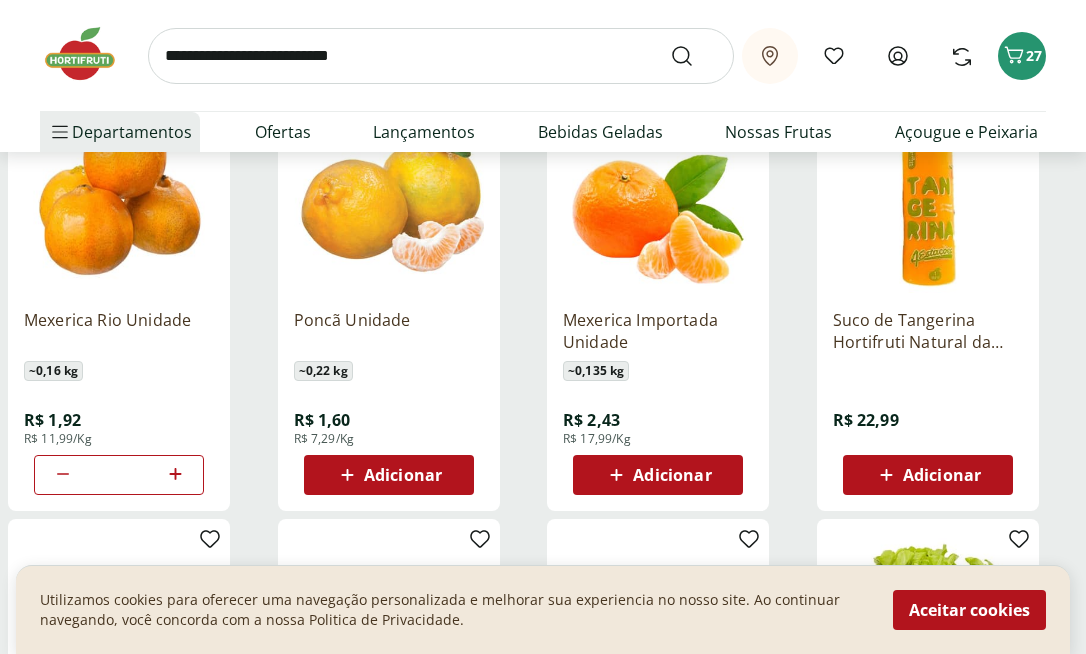 click on "Adicionar" at bounding box center [403, 475] 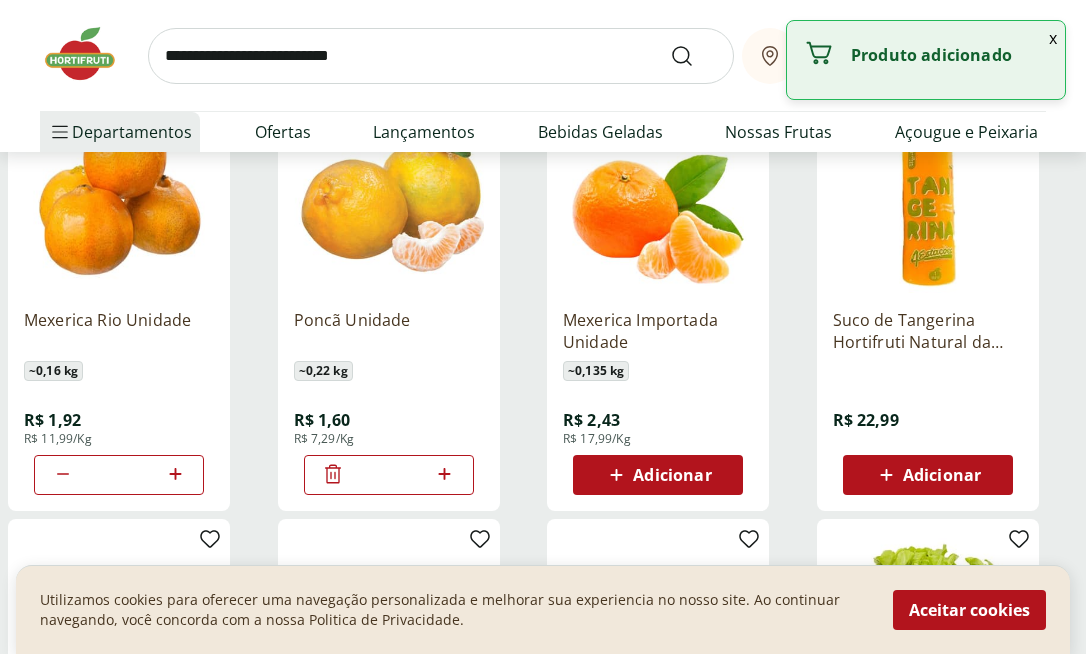 click 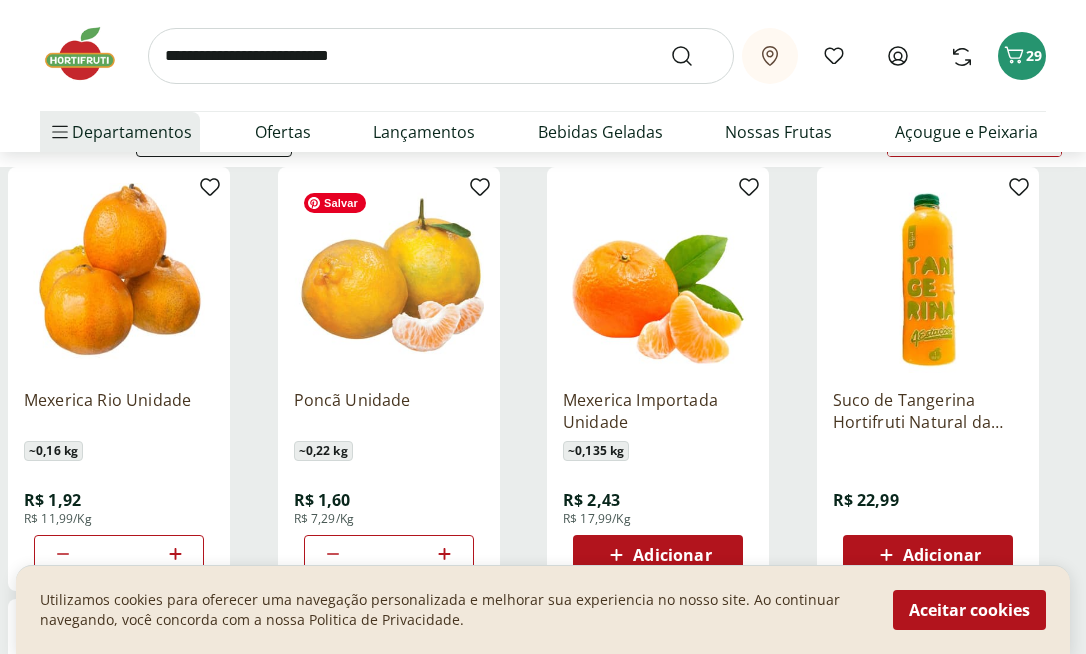 scroll, scrollTop: 0, scrollLeft: 0, axis: both 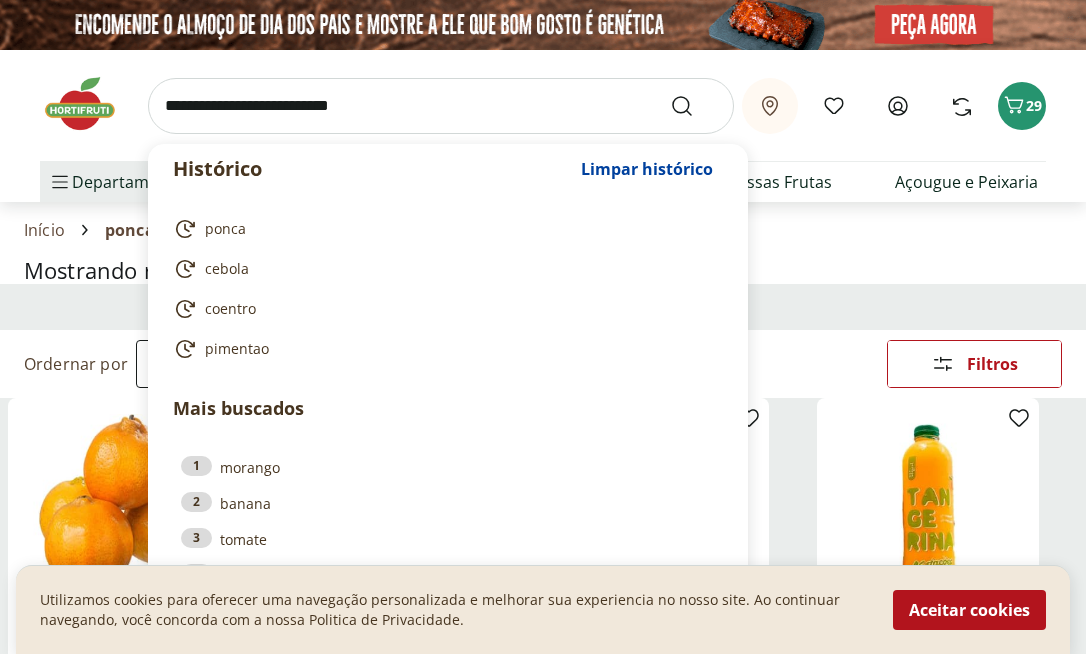 click at bounding box center [441, 106] 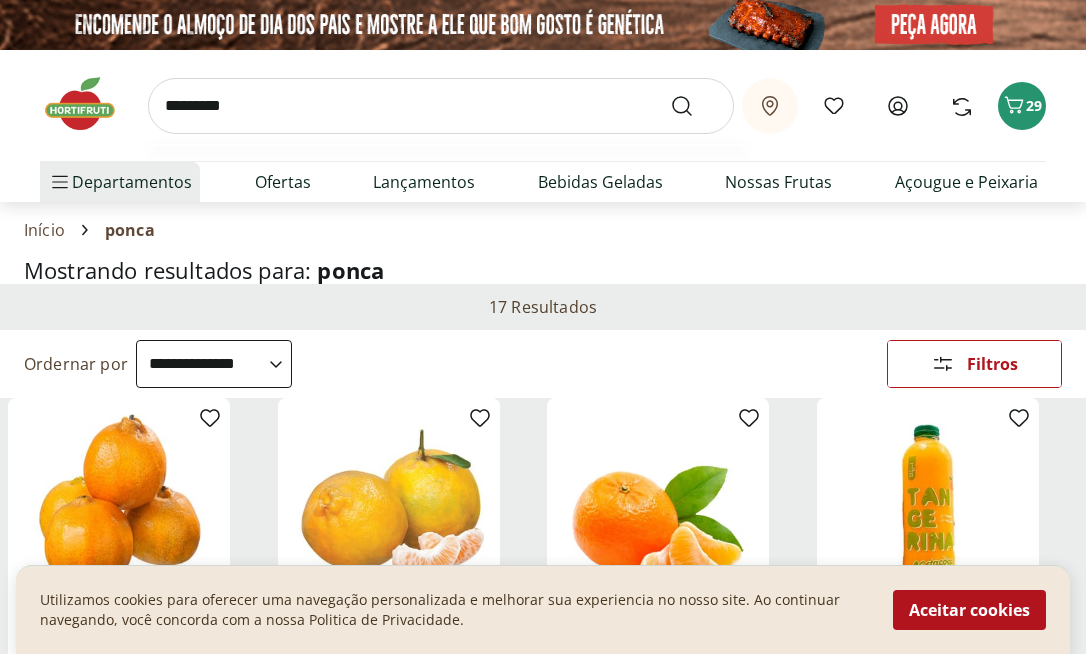 type on "**********" 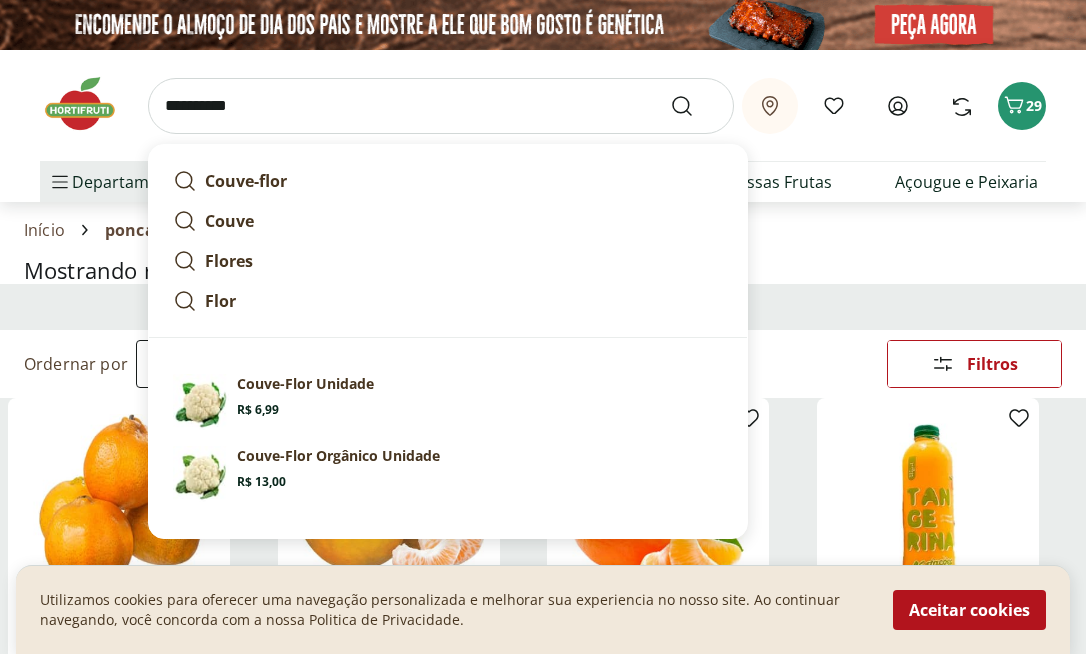 click at bounding box center (694, 106) 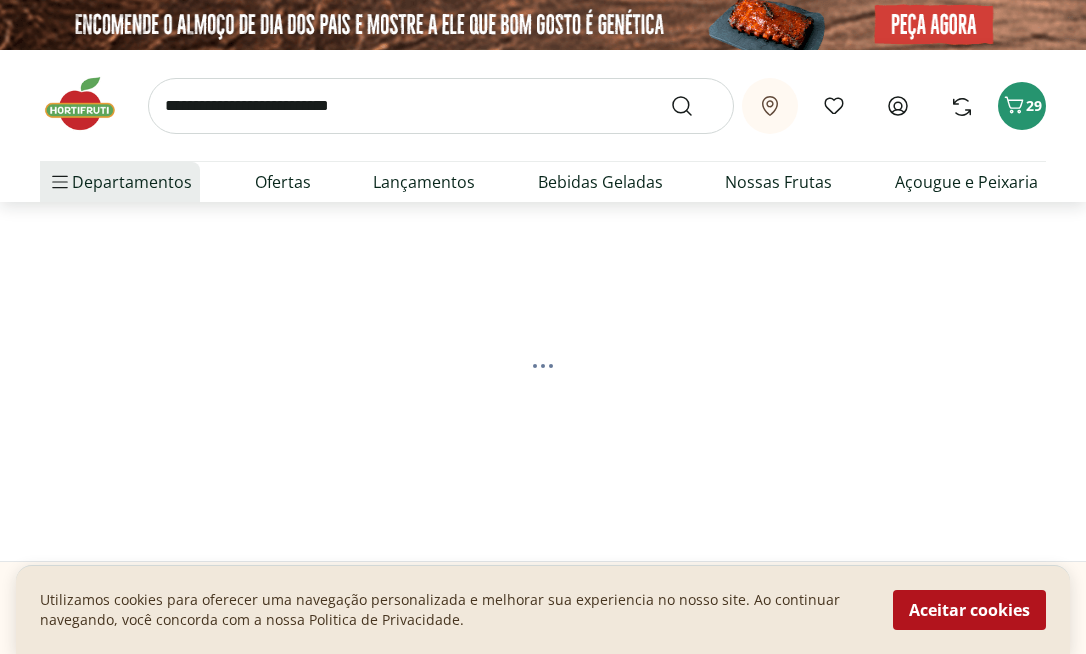 select on "**********" 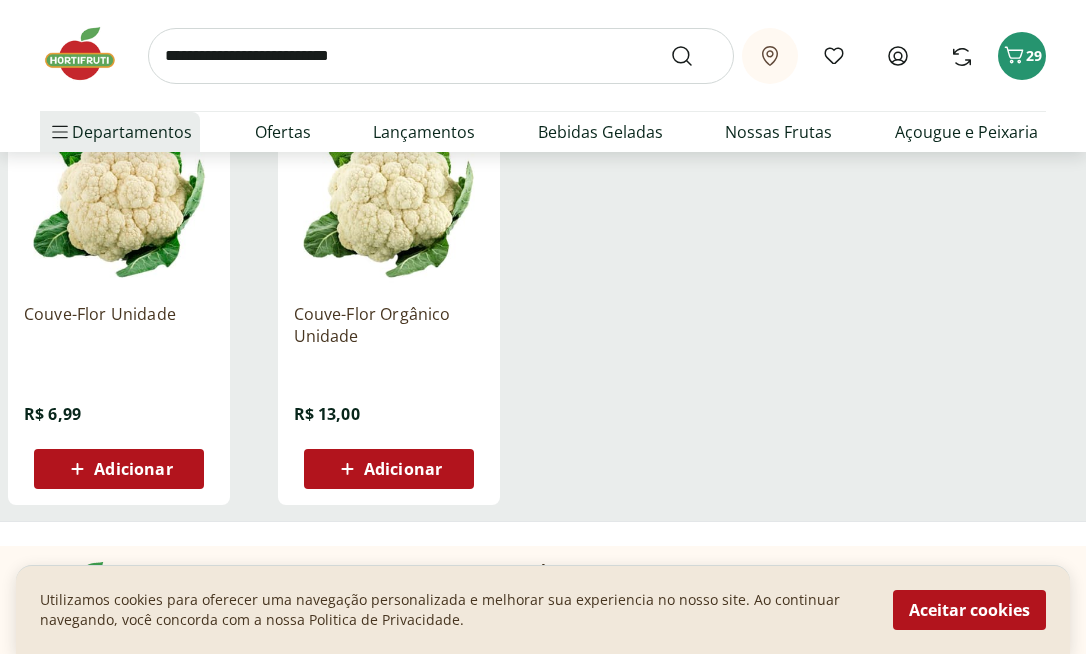 scroll, scrollTop: 318, scrollLeft: 0, axis: vertical 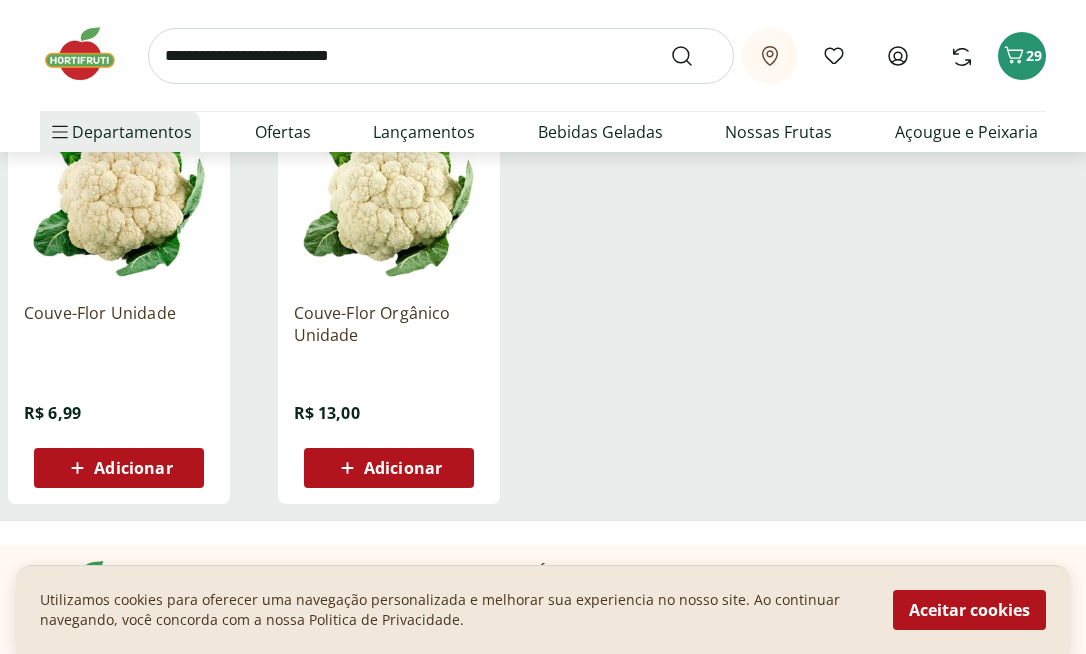 click on "Adicionar" at bounding box center [118, 468] 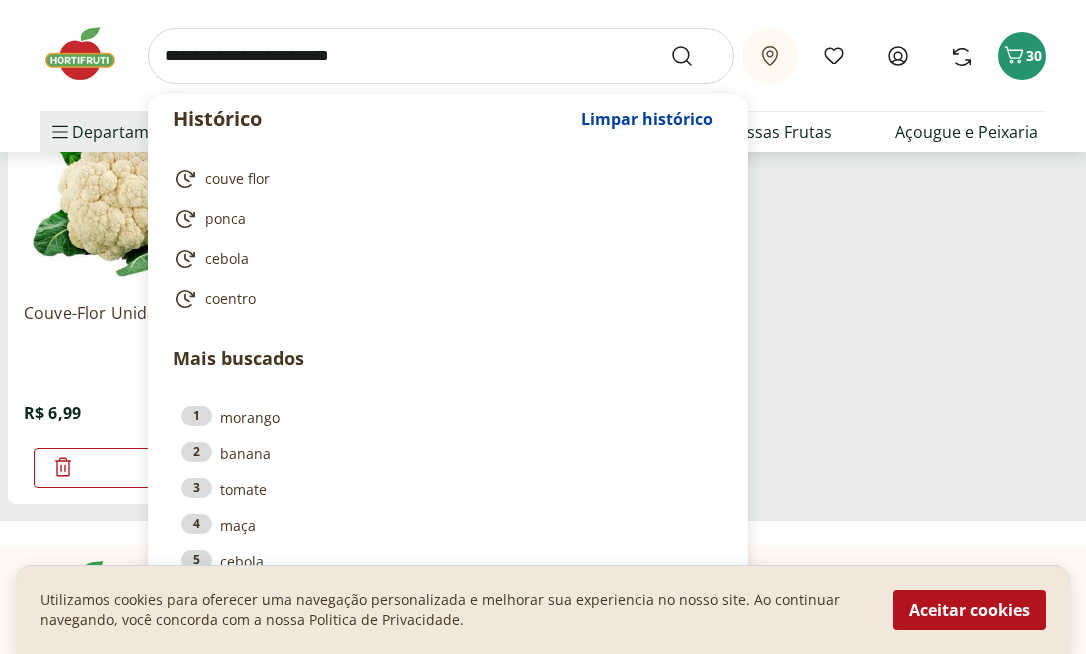 click at bounding box center [441, 56] 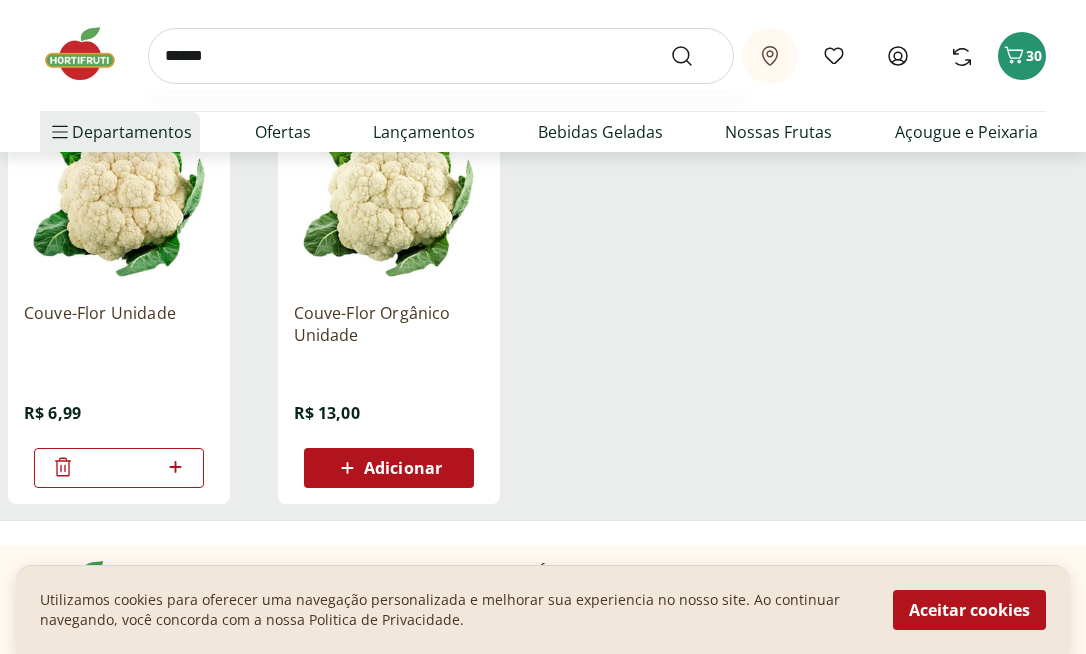 type on "******" 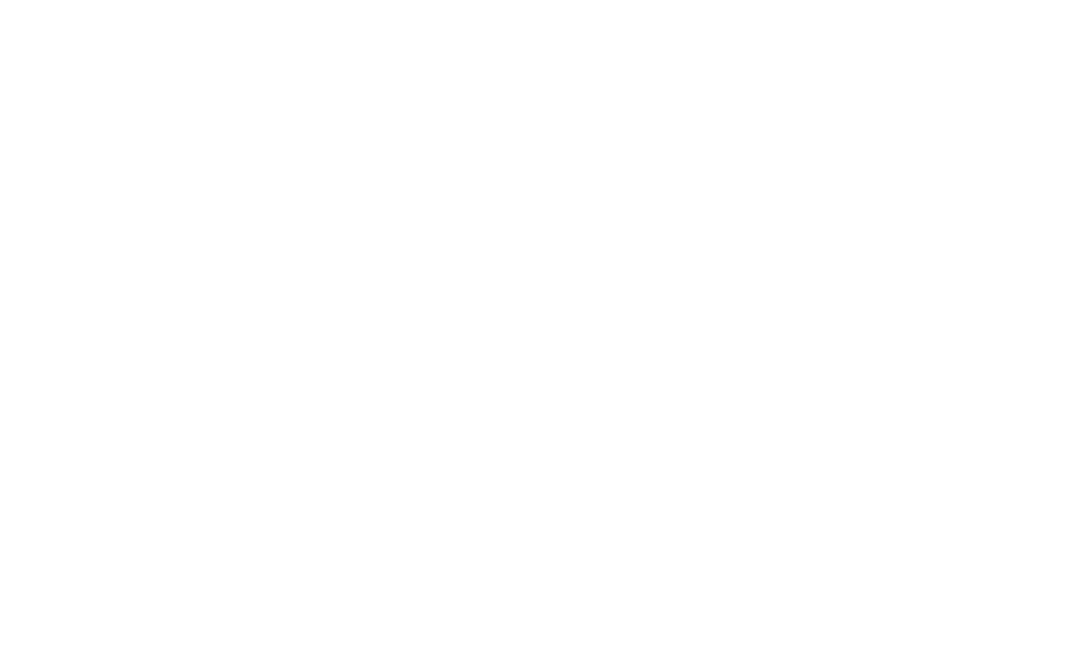 scroll, scrollTop: 0, scrollLeft: 0, axis: both 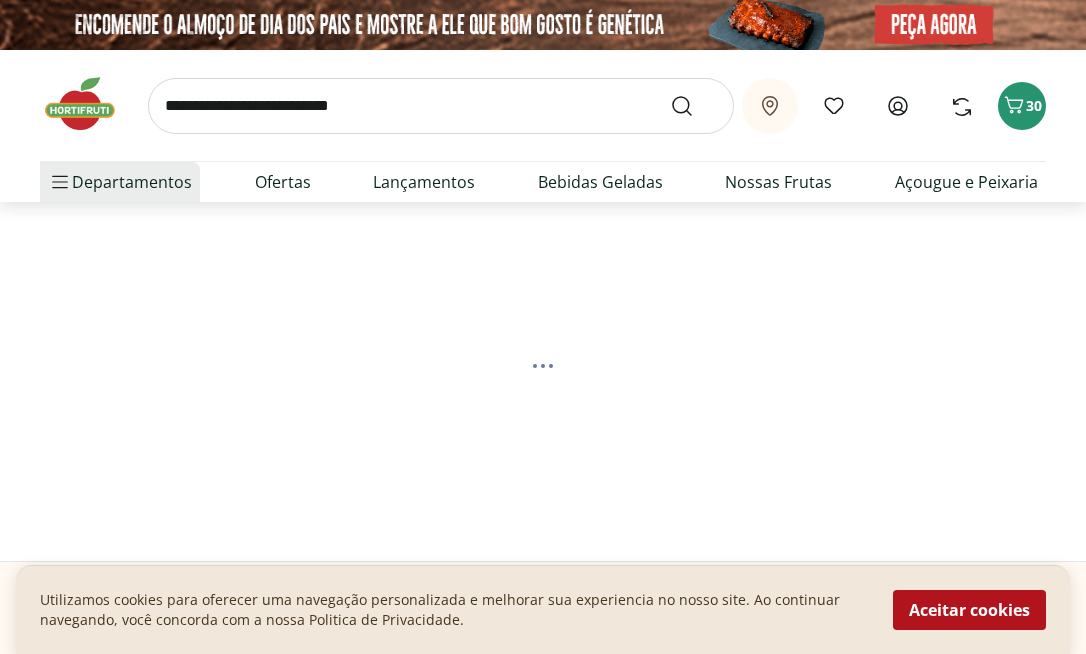 select on "**********" 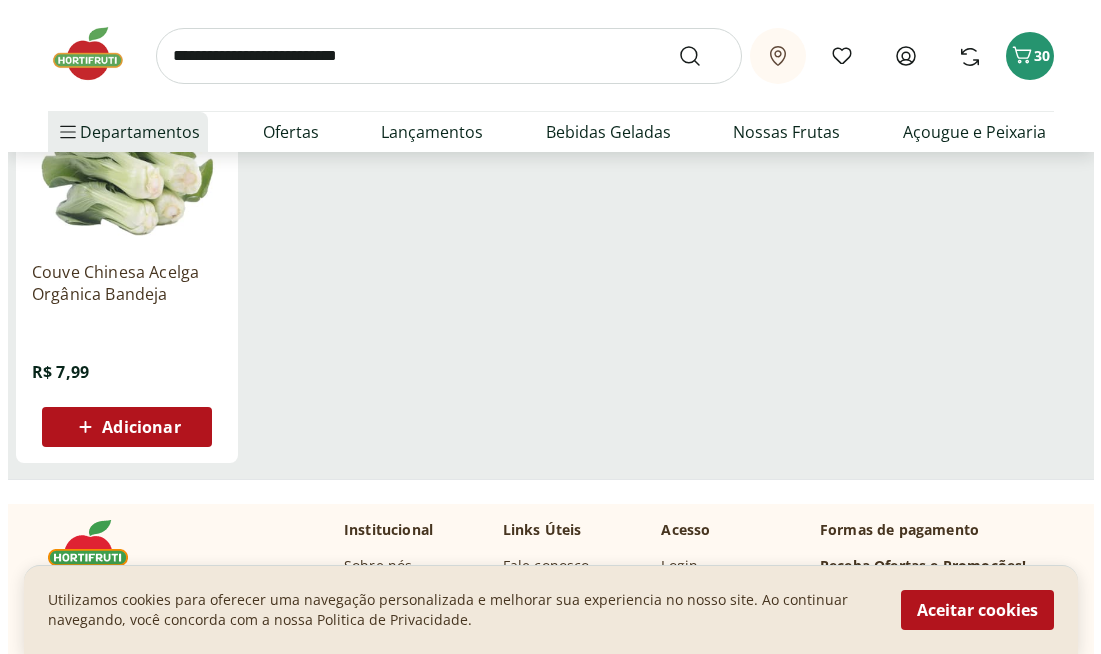 scroll, scrollTop: 361, scrollLeft: 0, axis: vertical 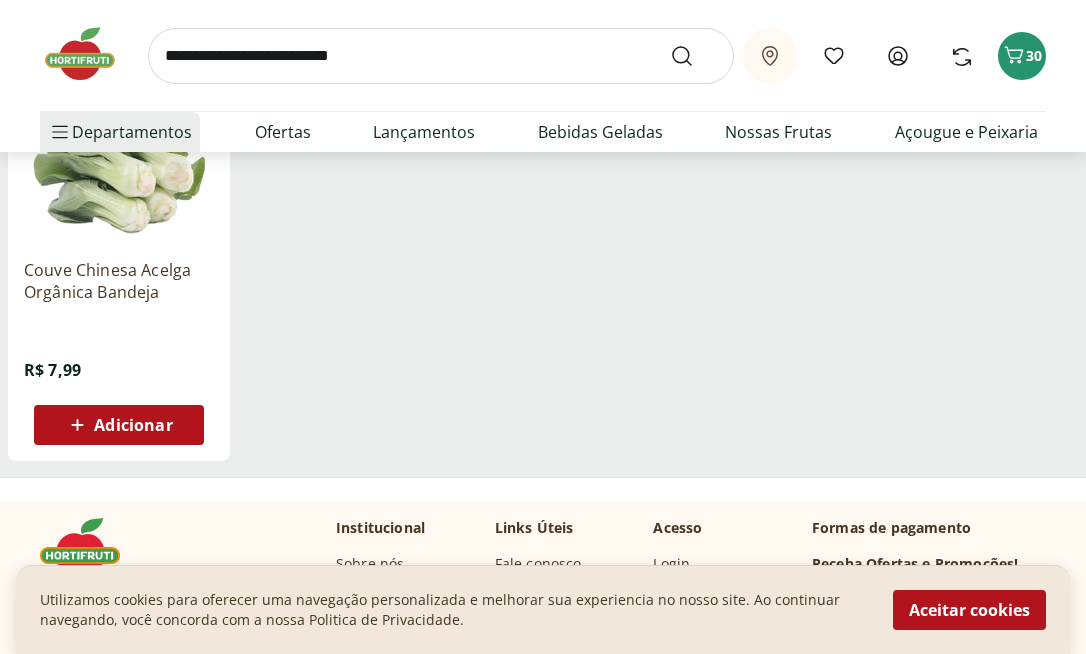click on "Adicionar" at bounding box center [119, 425] 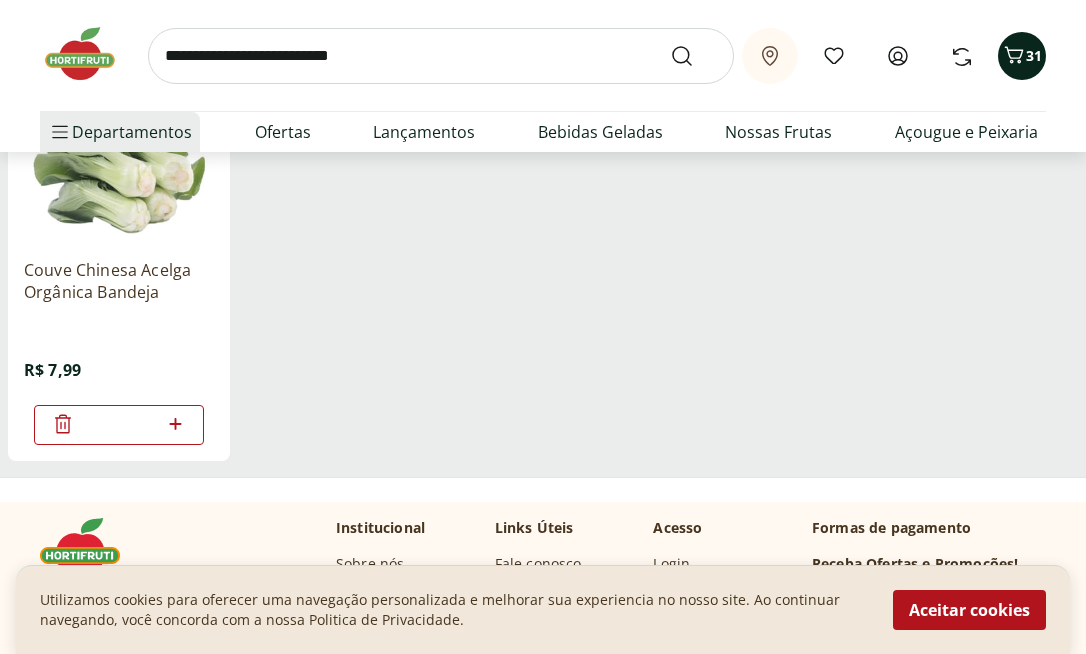click on "31" at bounding box center [1034, 55] 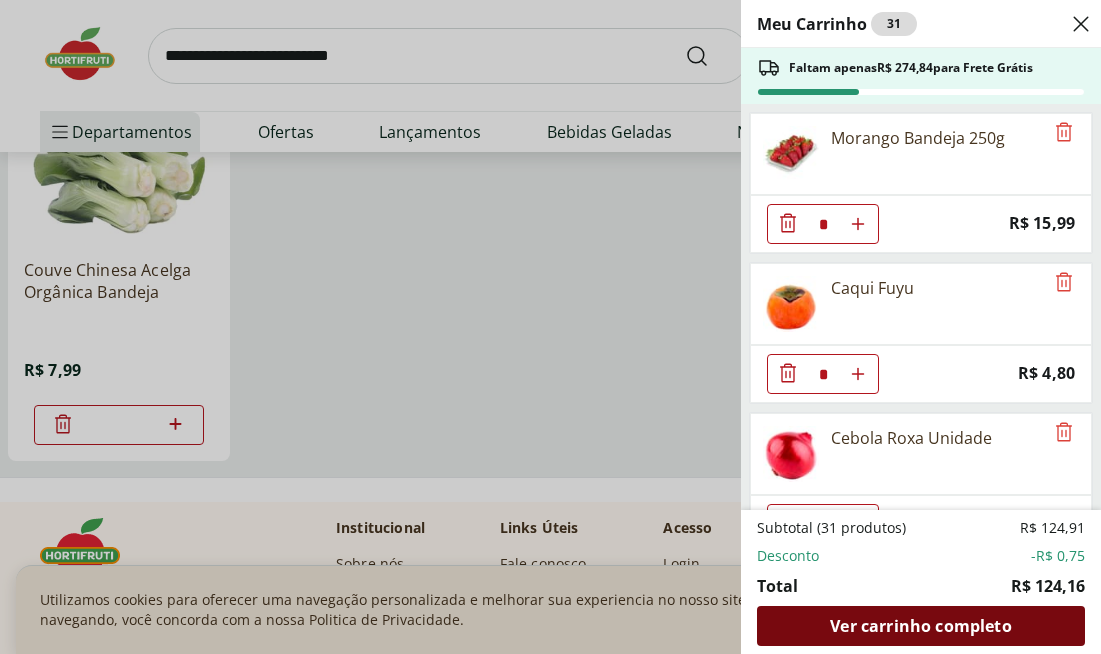 click on "Ver carrinho completo" at bounding box center [920, 626] 